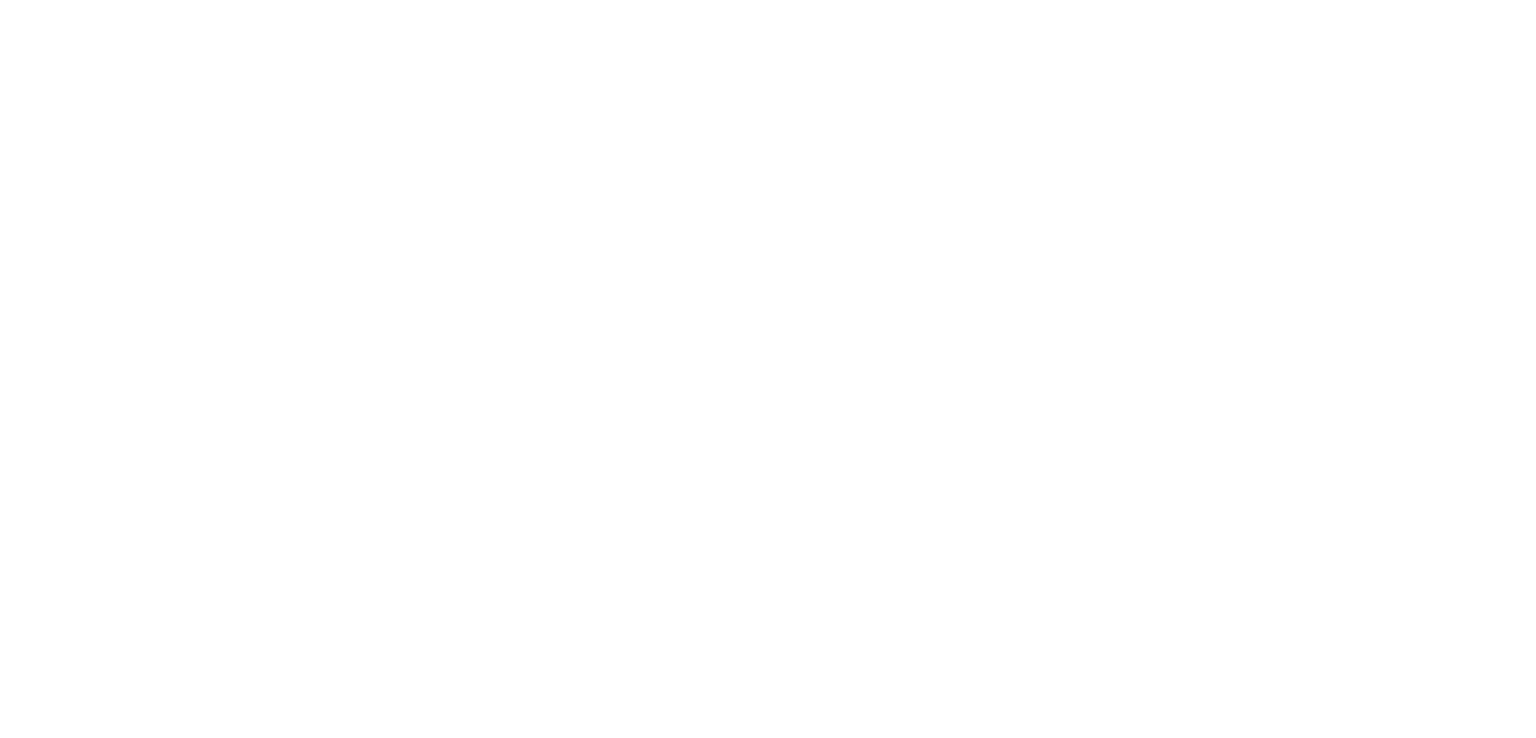 scroll, scrollTop: 0, scrollLeft: 0, axis: both 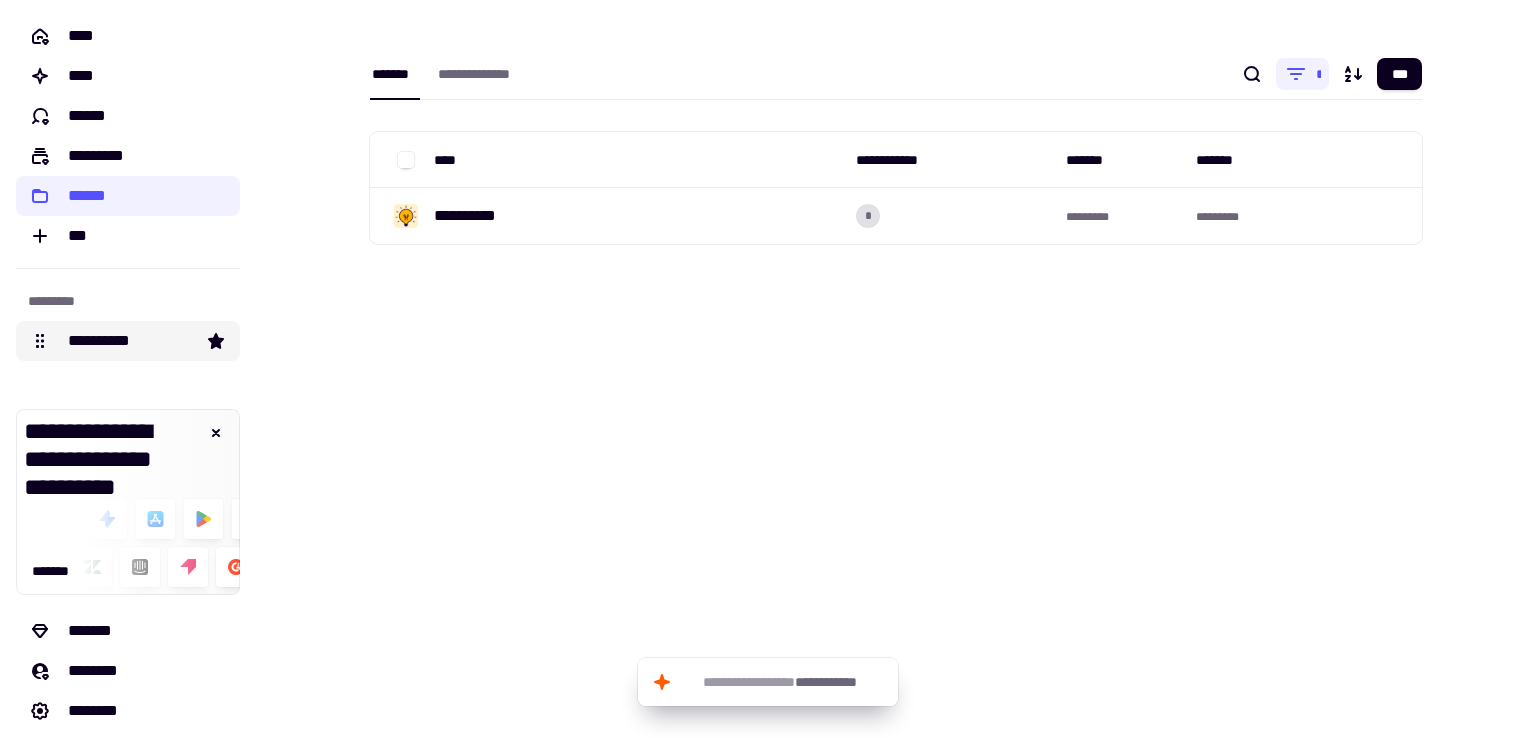 click on "**********" 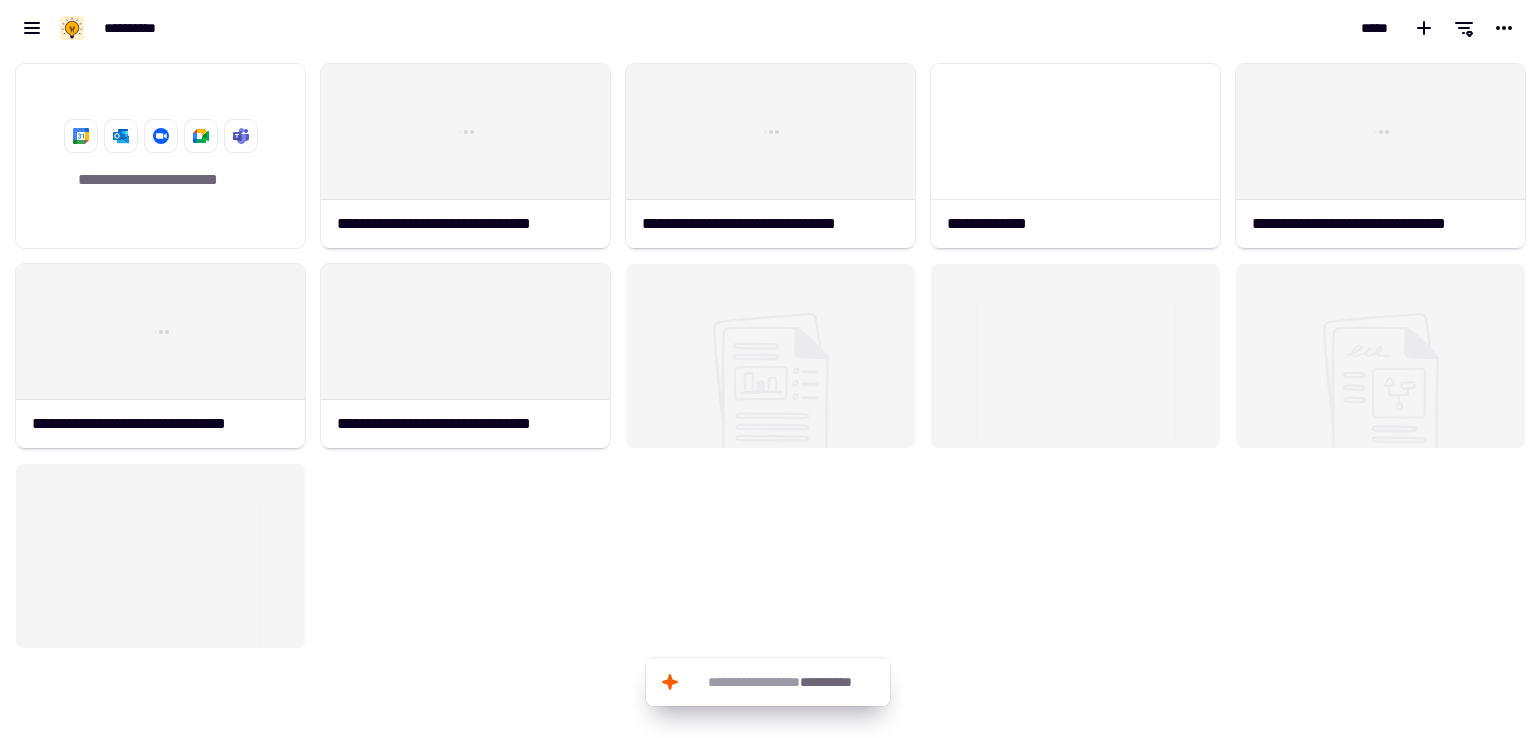 scroll, scrollTop: 16, scrollLeft: 16, axis: both 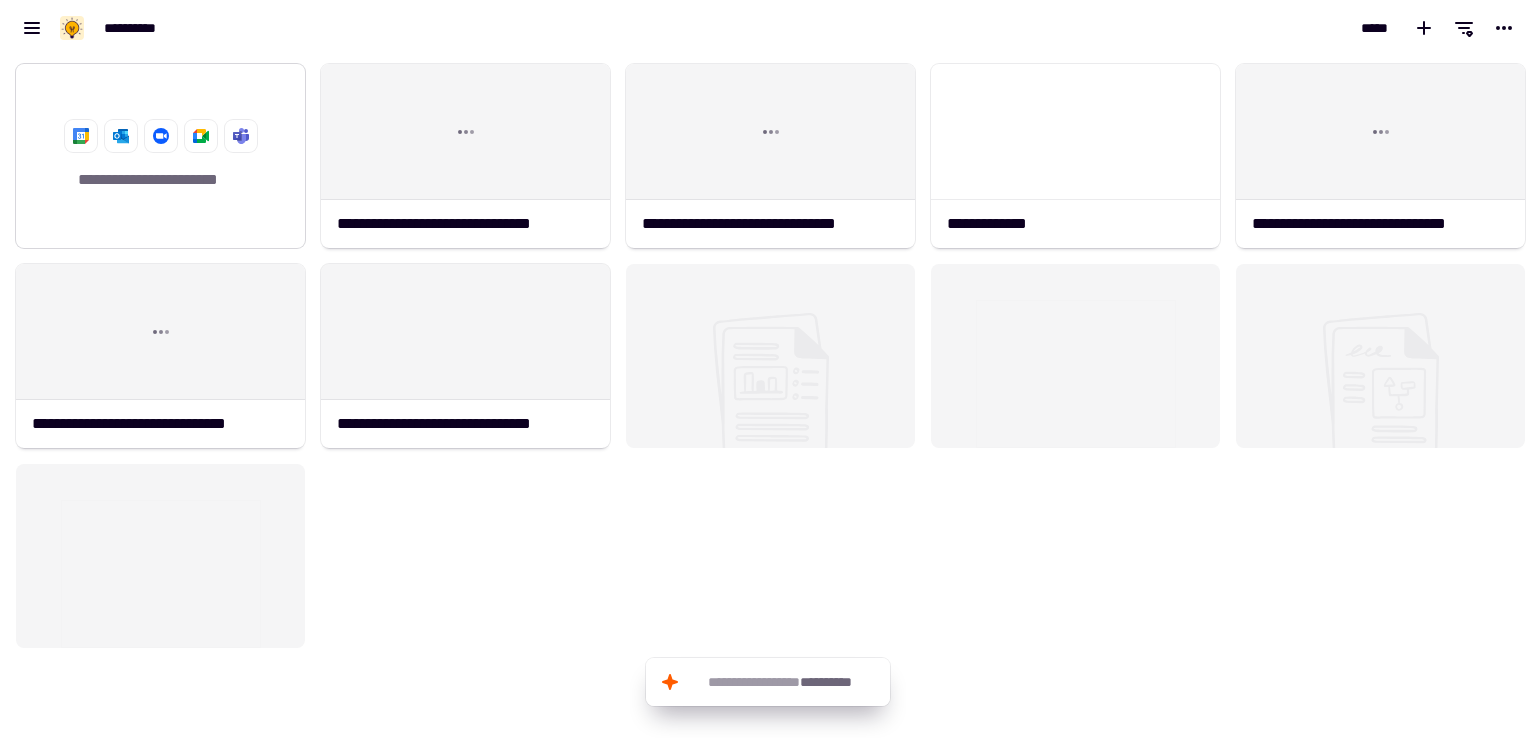 click 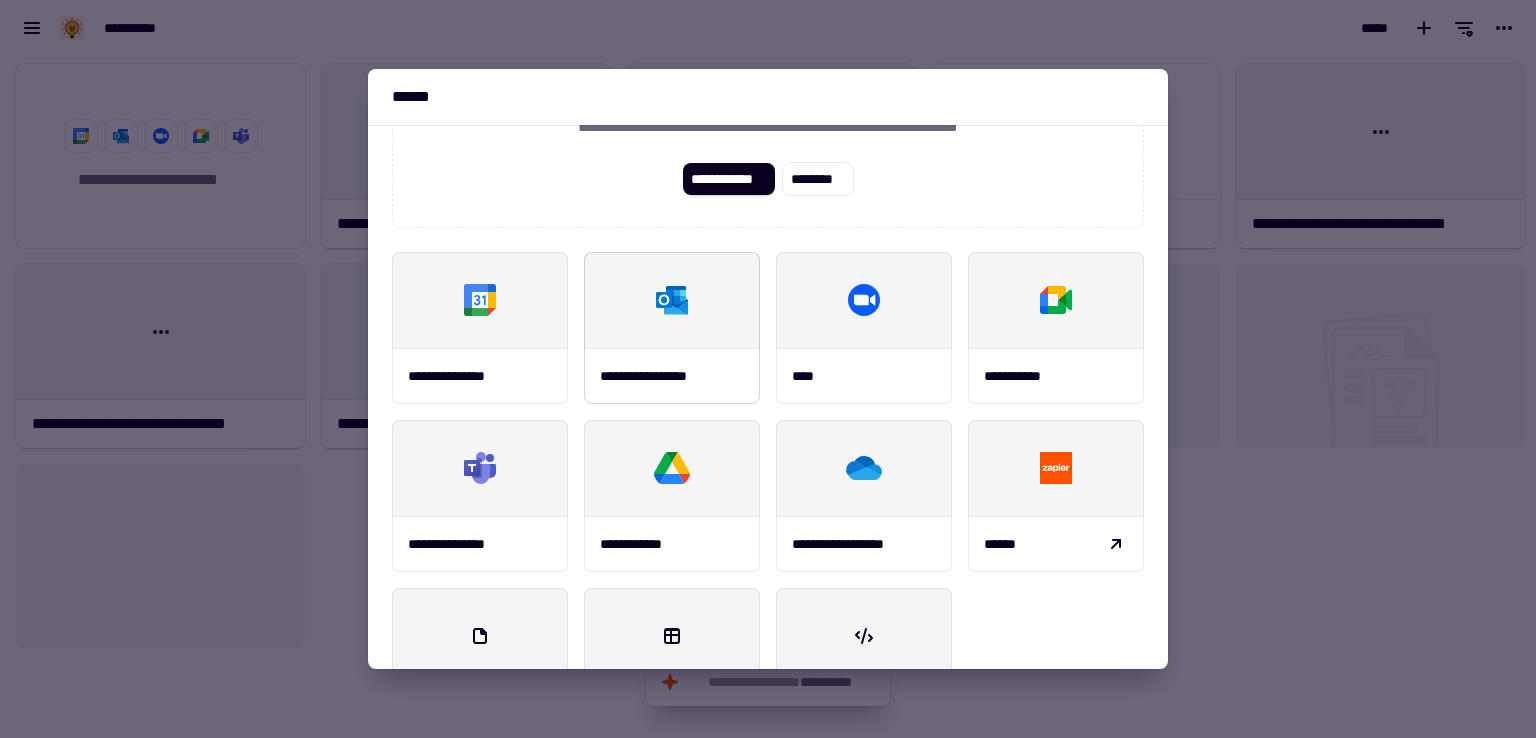 scroll, scrollTop: 257, scrollLeft: 0, axis: vertical 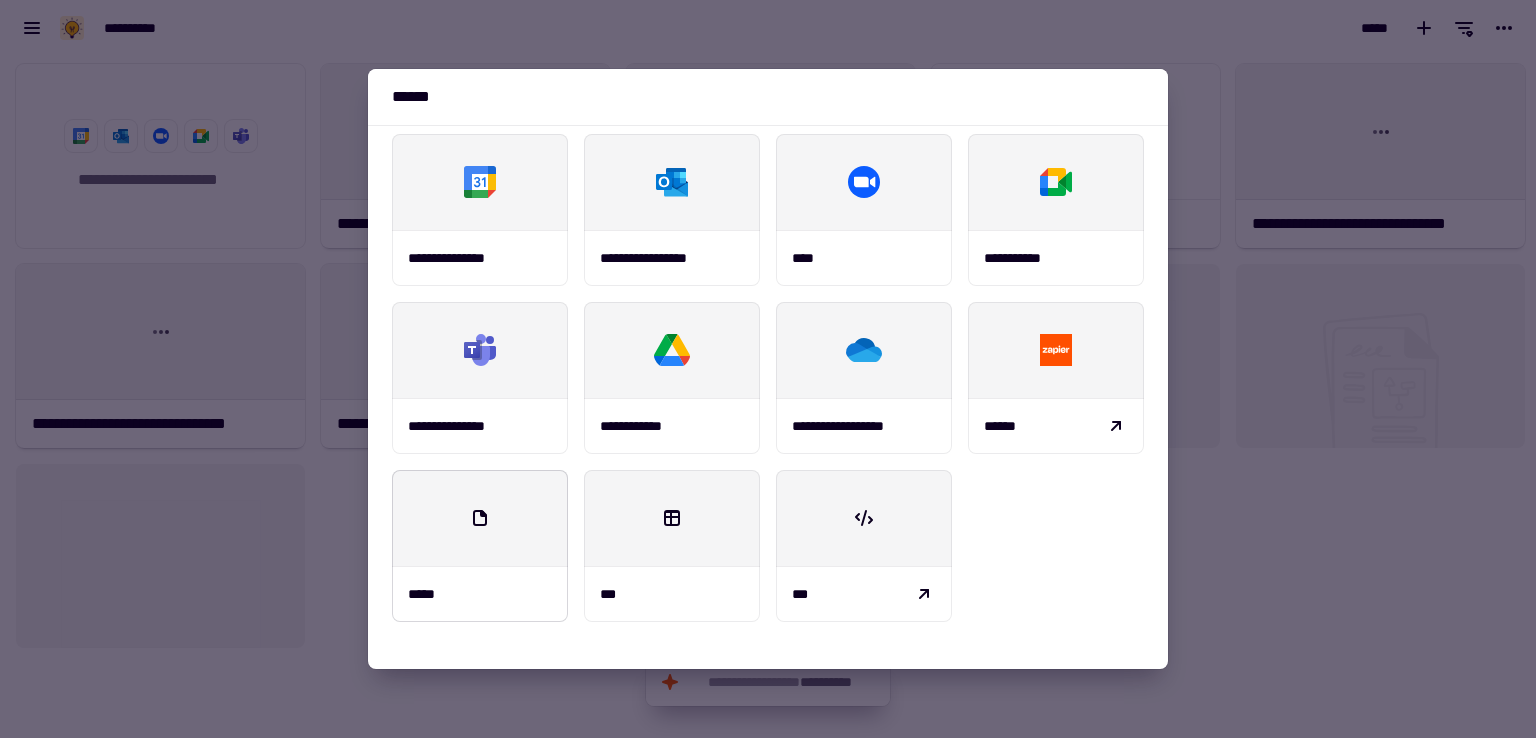 click at bounding box center (480, 518) 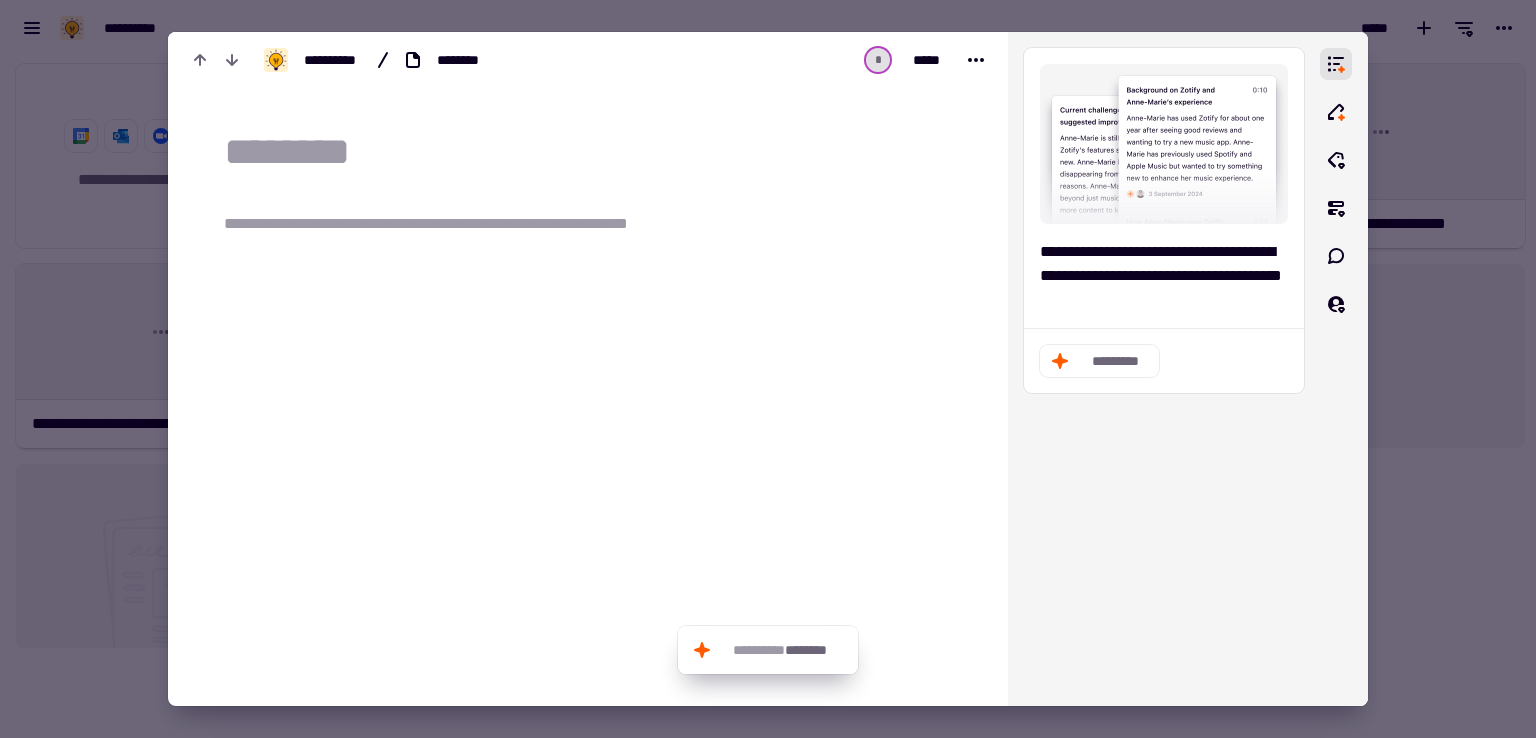 click on "**********" at bounding box center (460, 224) 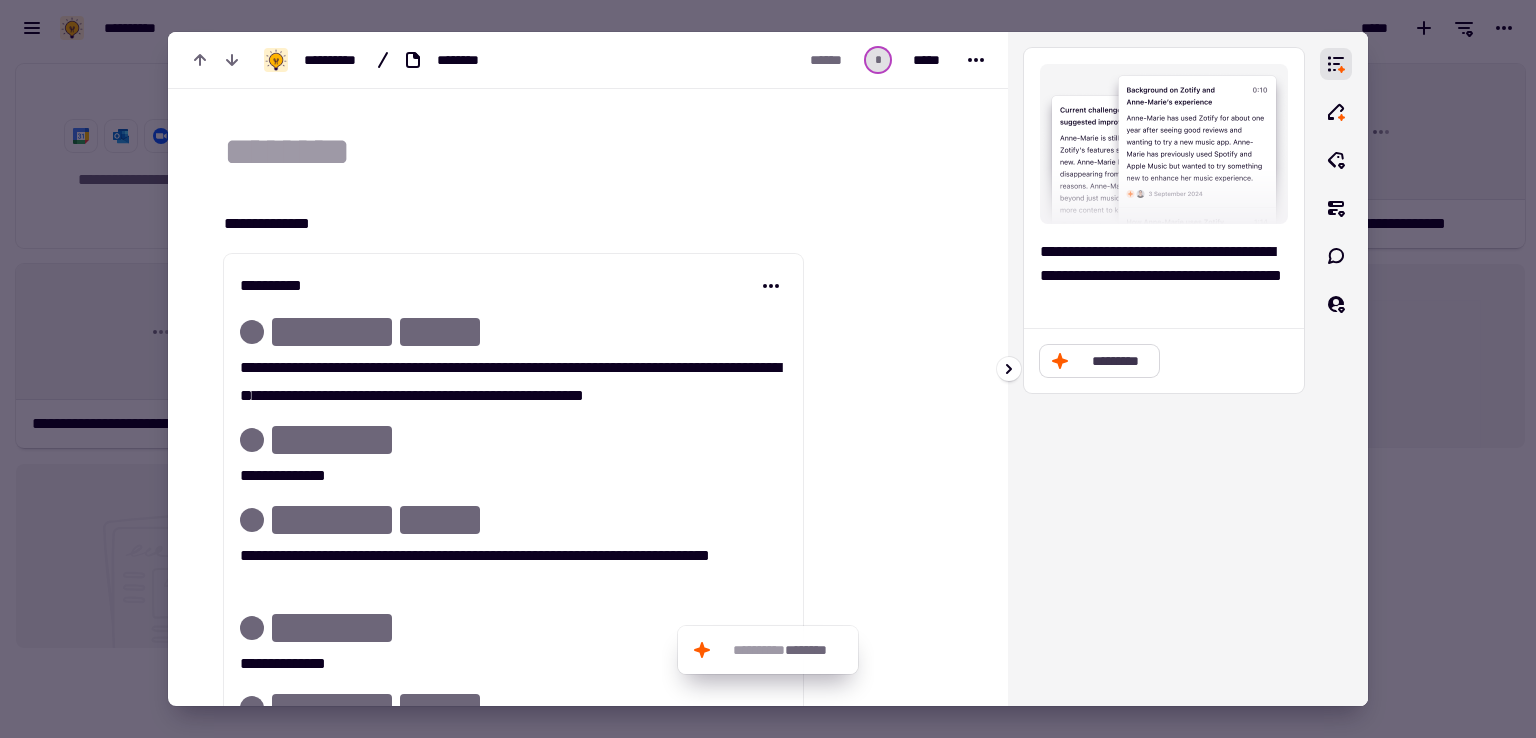 scroll, scrollTop: 59112, scrollLeft: 0, axis: vertical 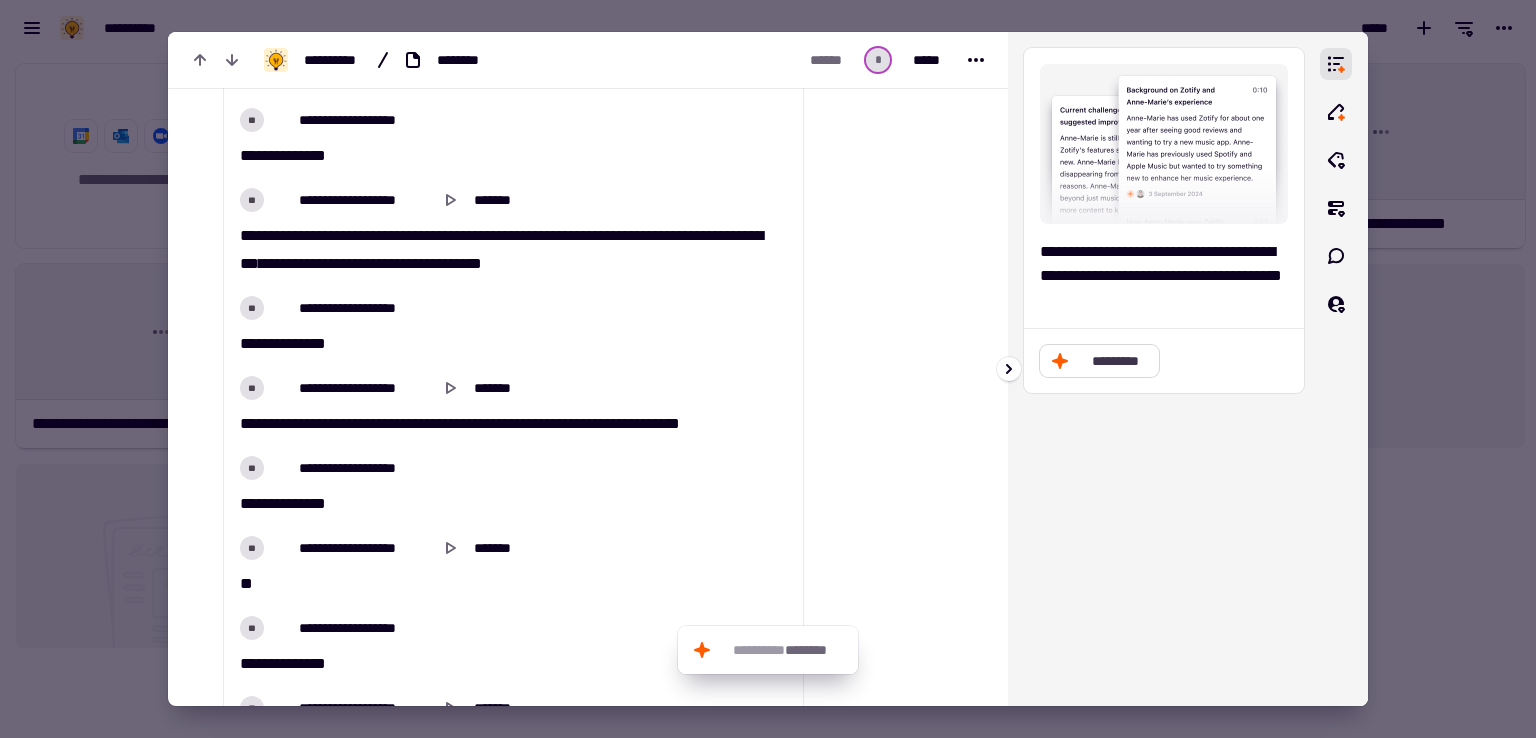 click on "*********" 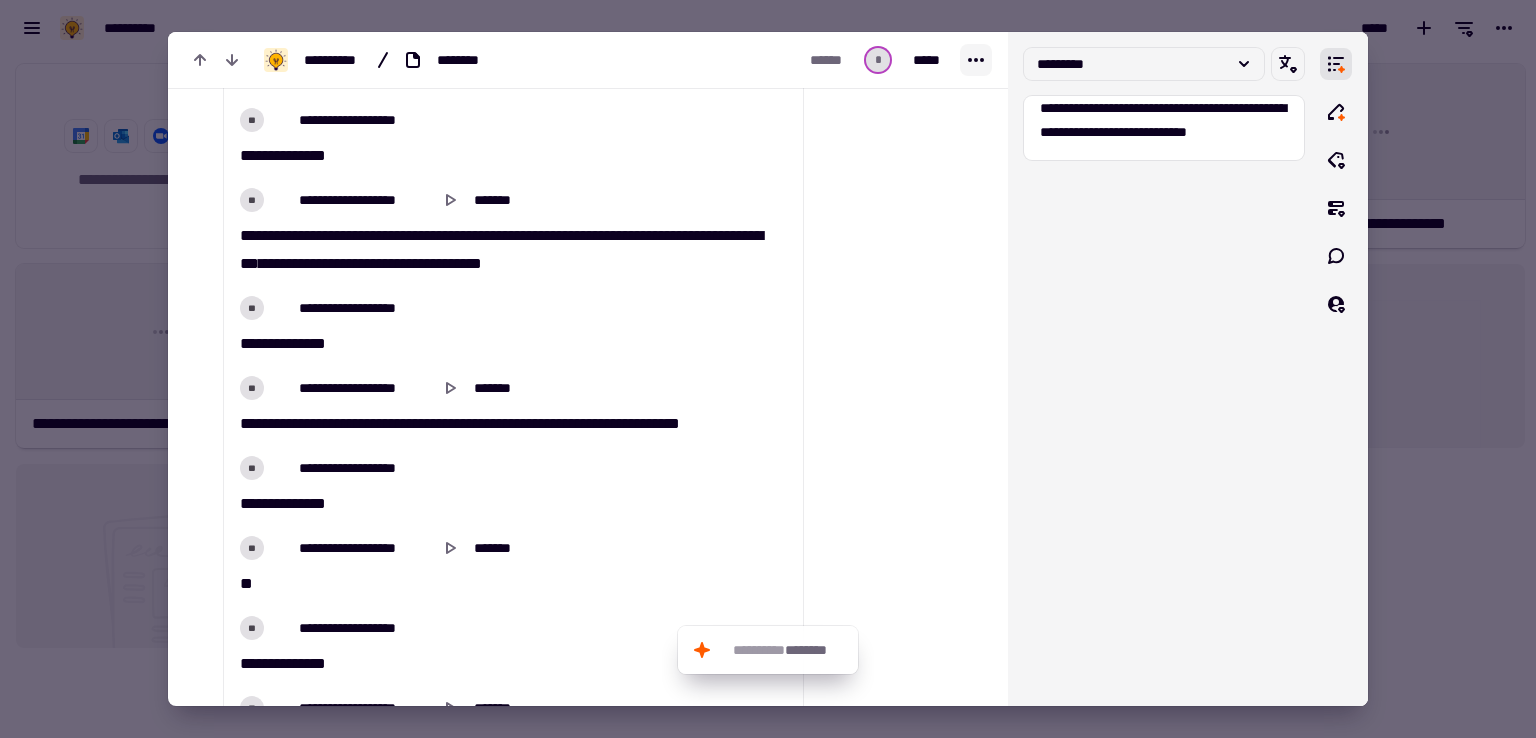 click 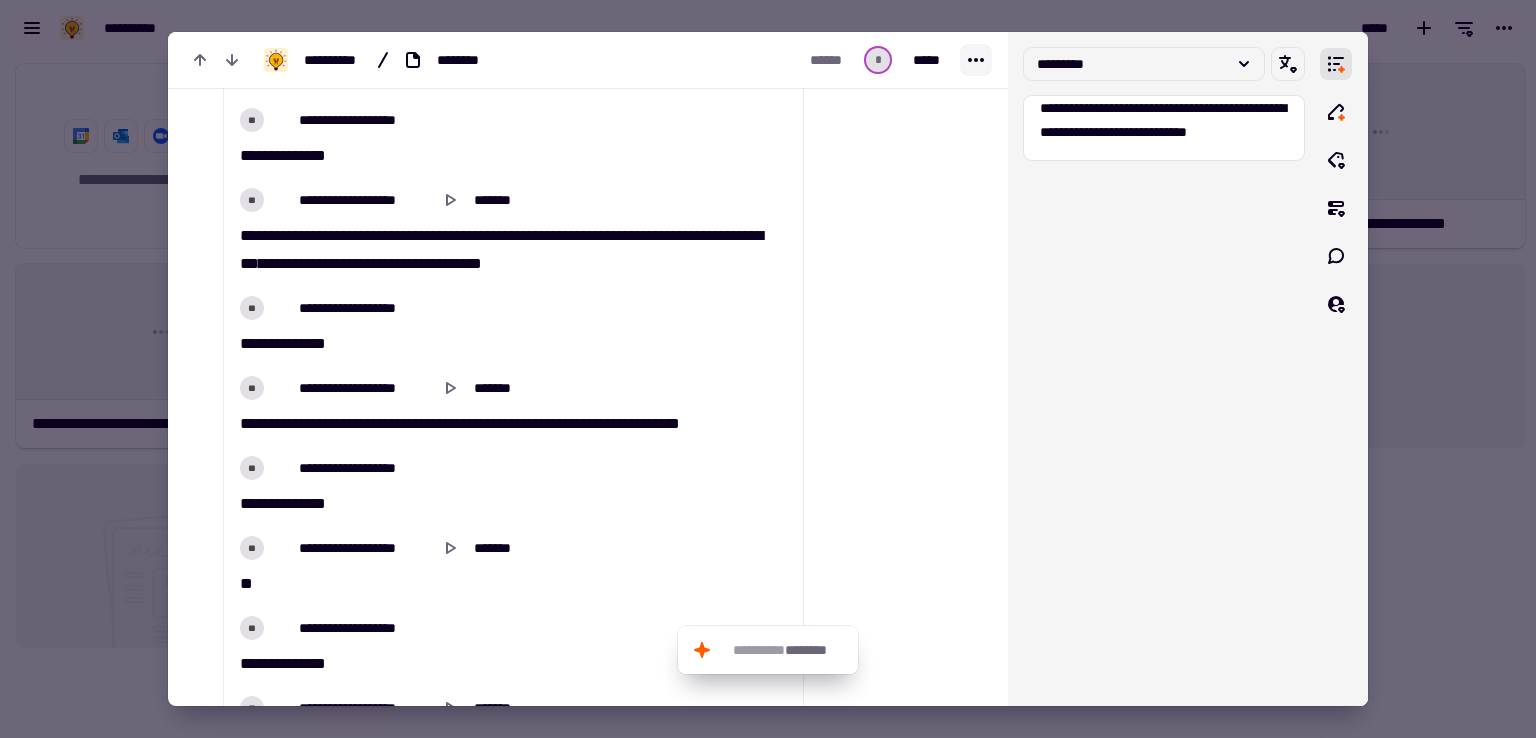 scroll, scrollTop: 58912, scrollLeft: 0, axis: vertical 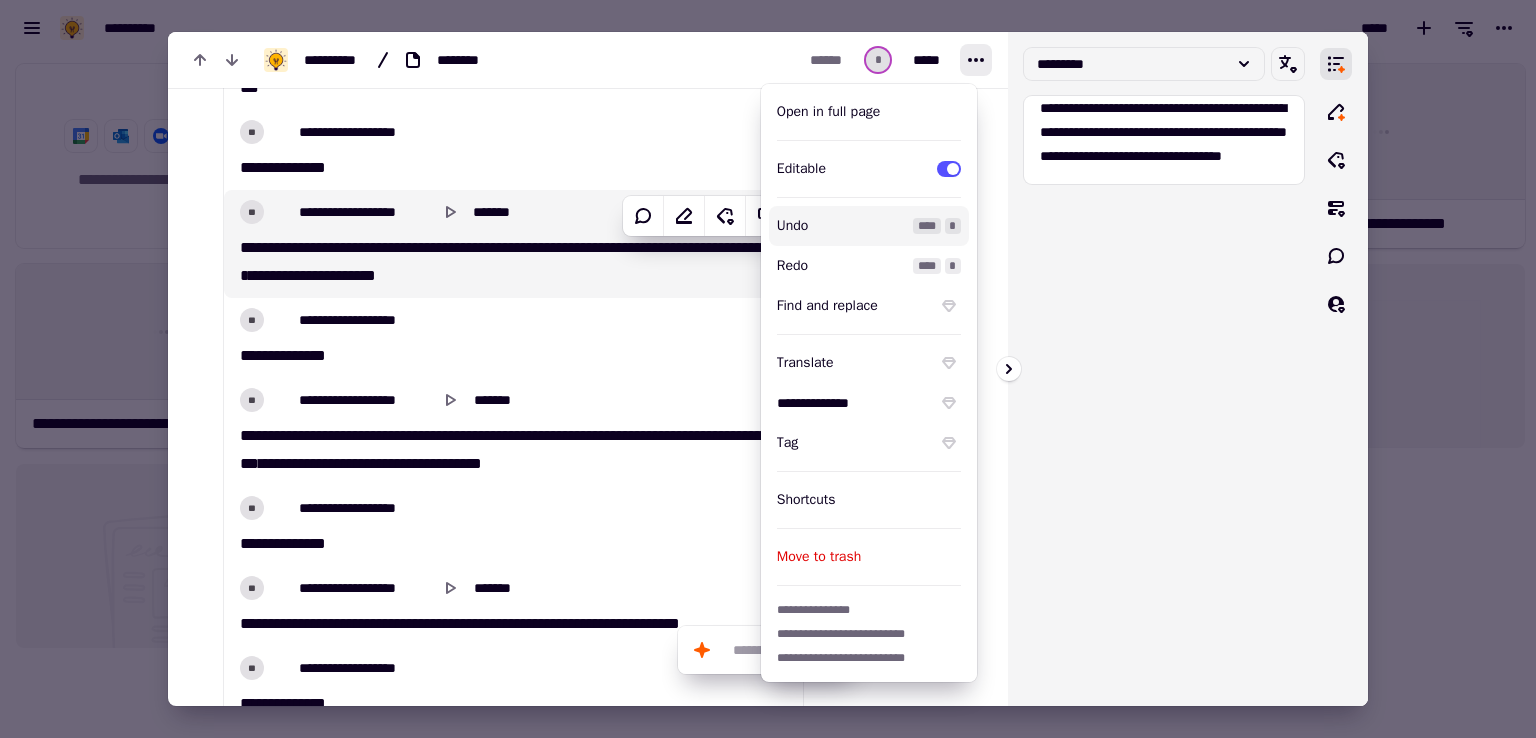 click on "**********" at bounding box center (1164, 369) 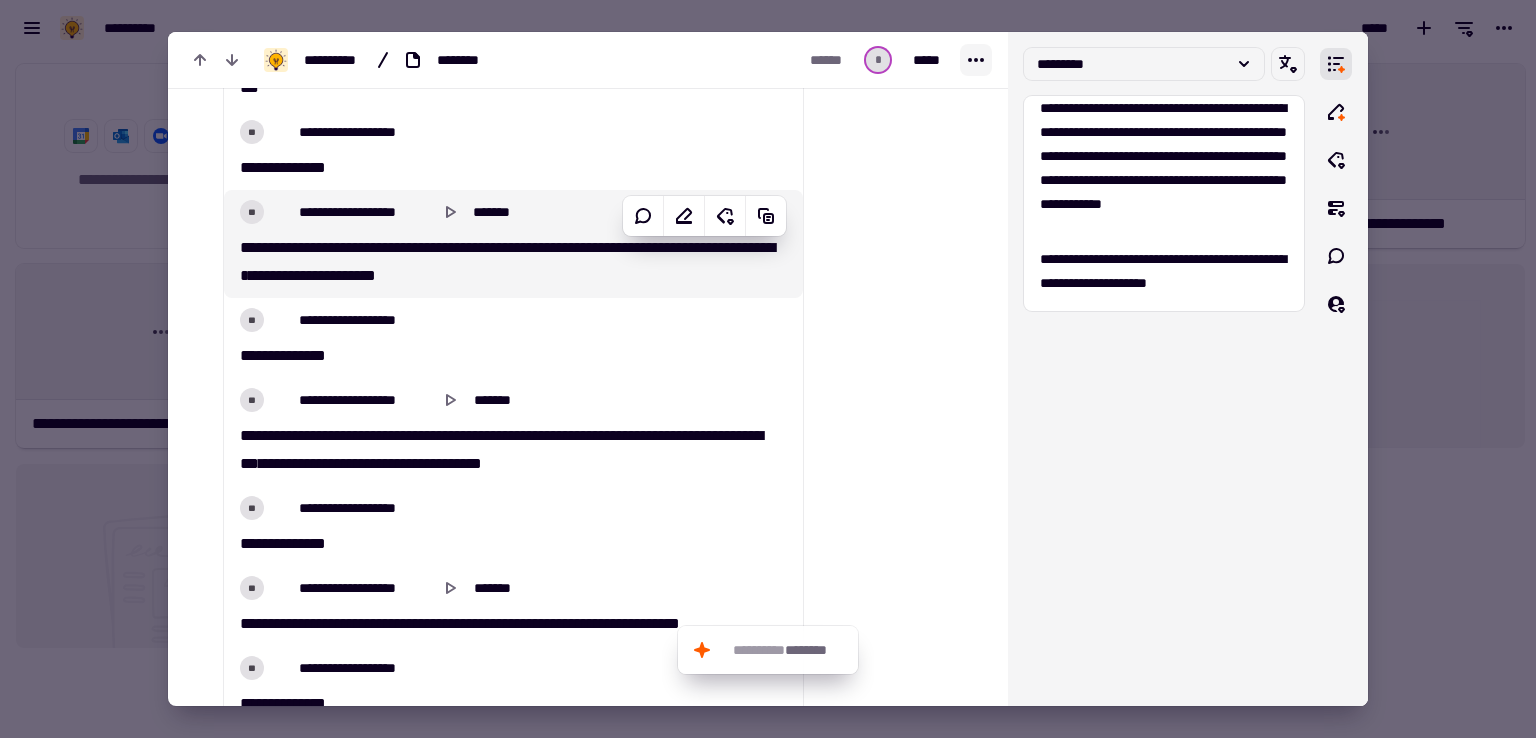 click 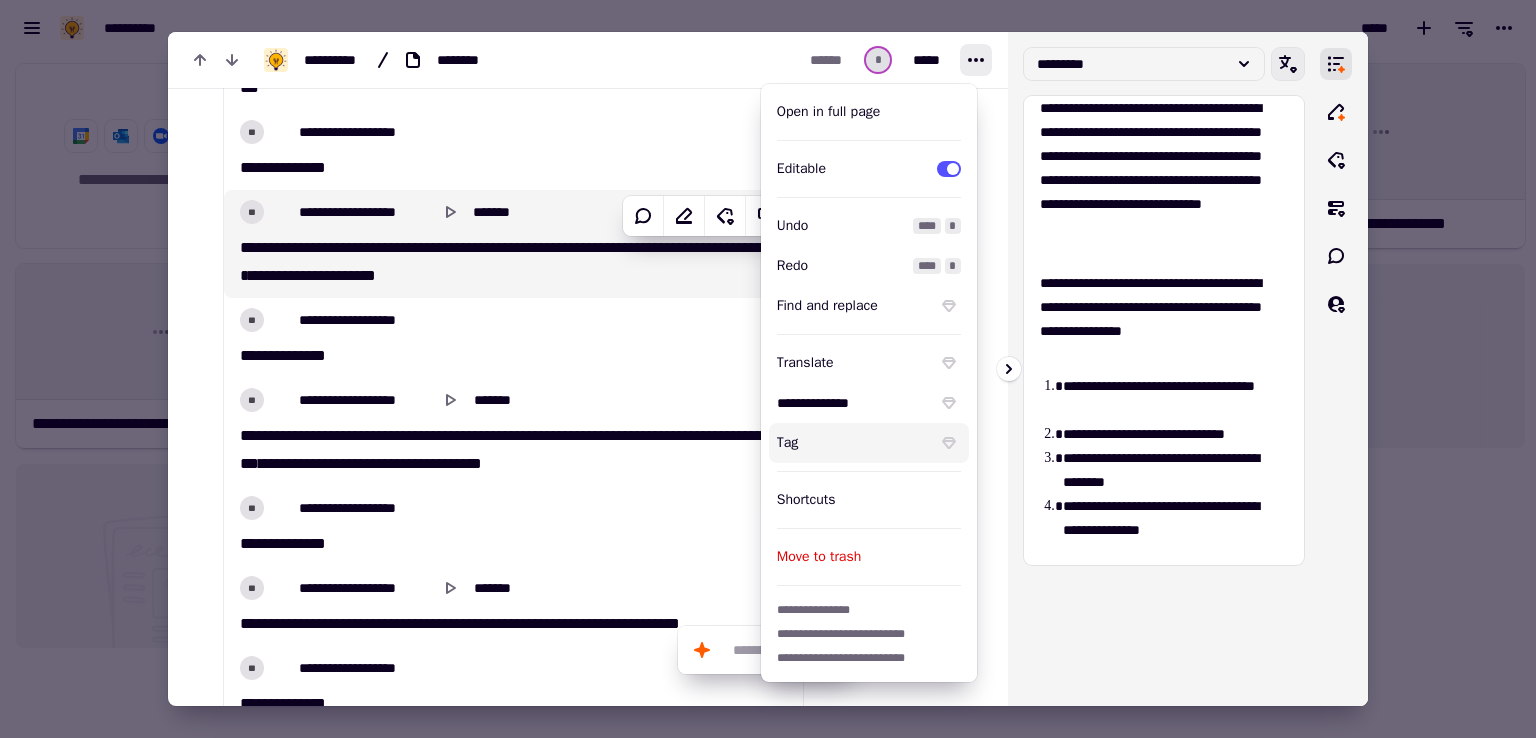 click 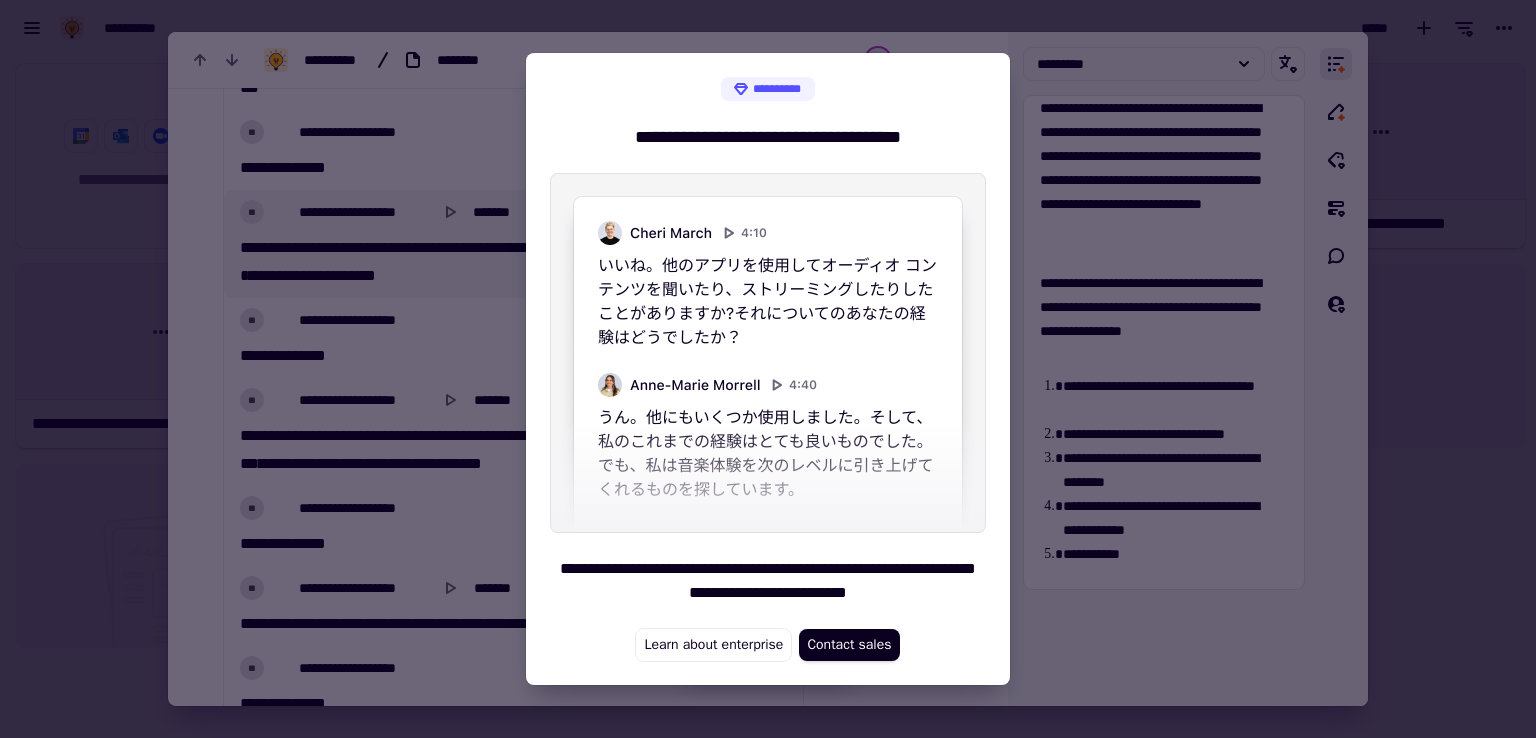 click at bounding box center [768, 369] 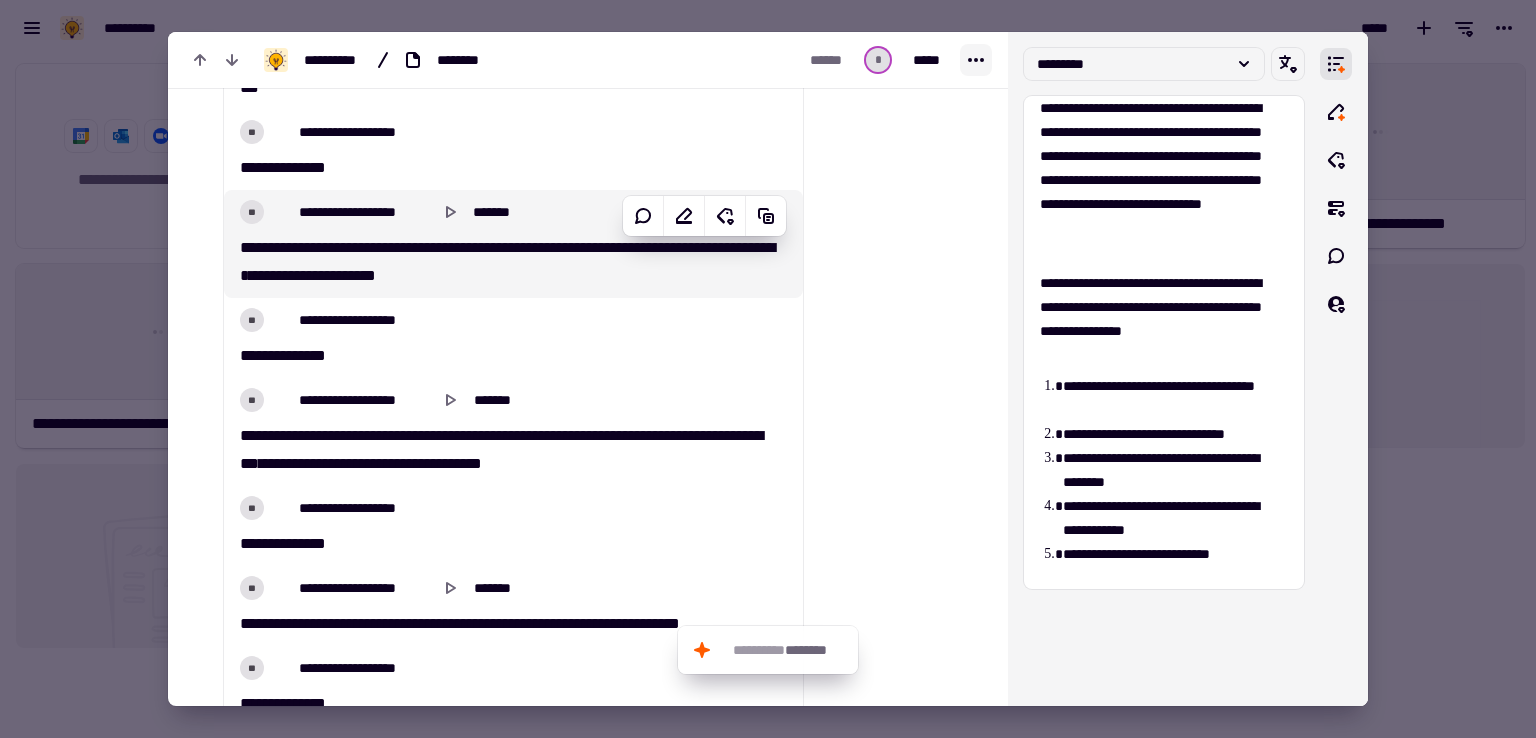 click 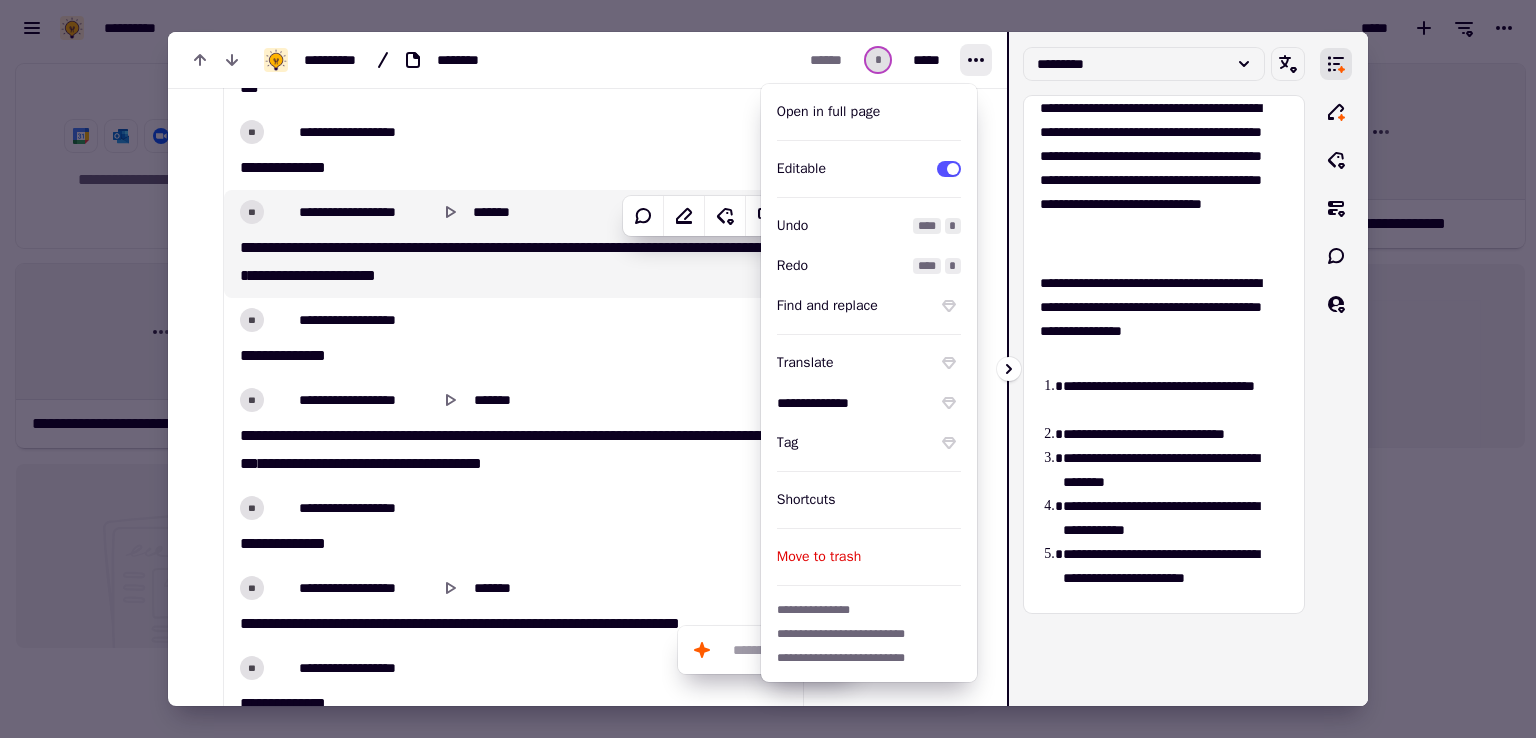 click at bounding box center (1012, 369) 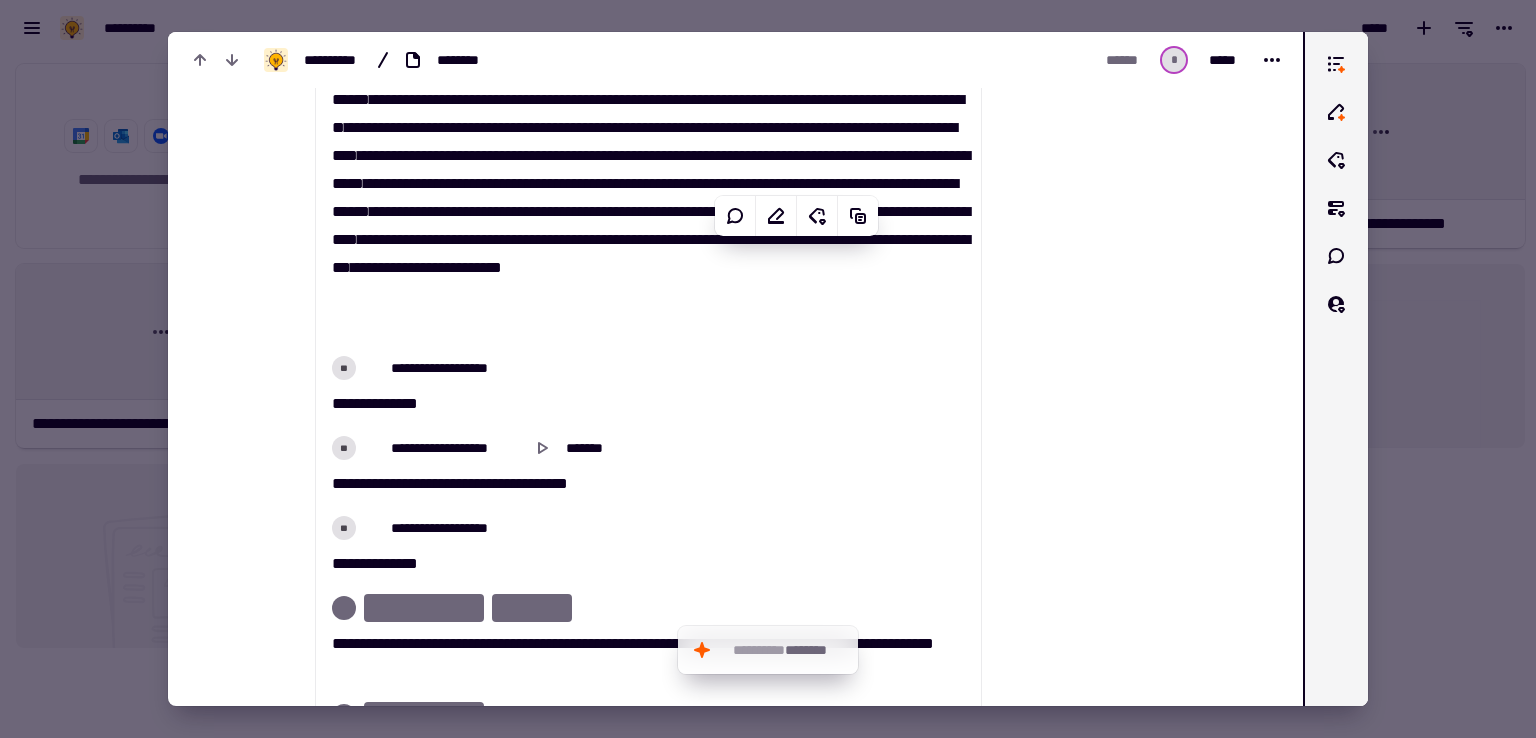scroll, scrollTop: 0, scrollLeft: 0, axis: both 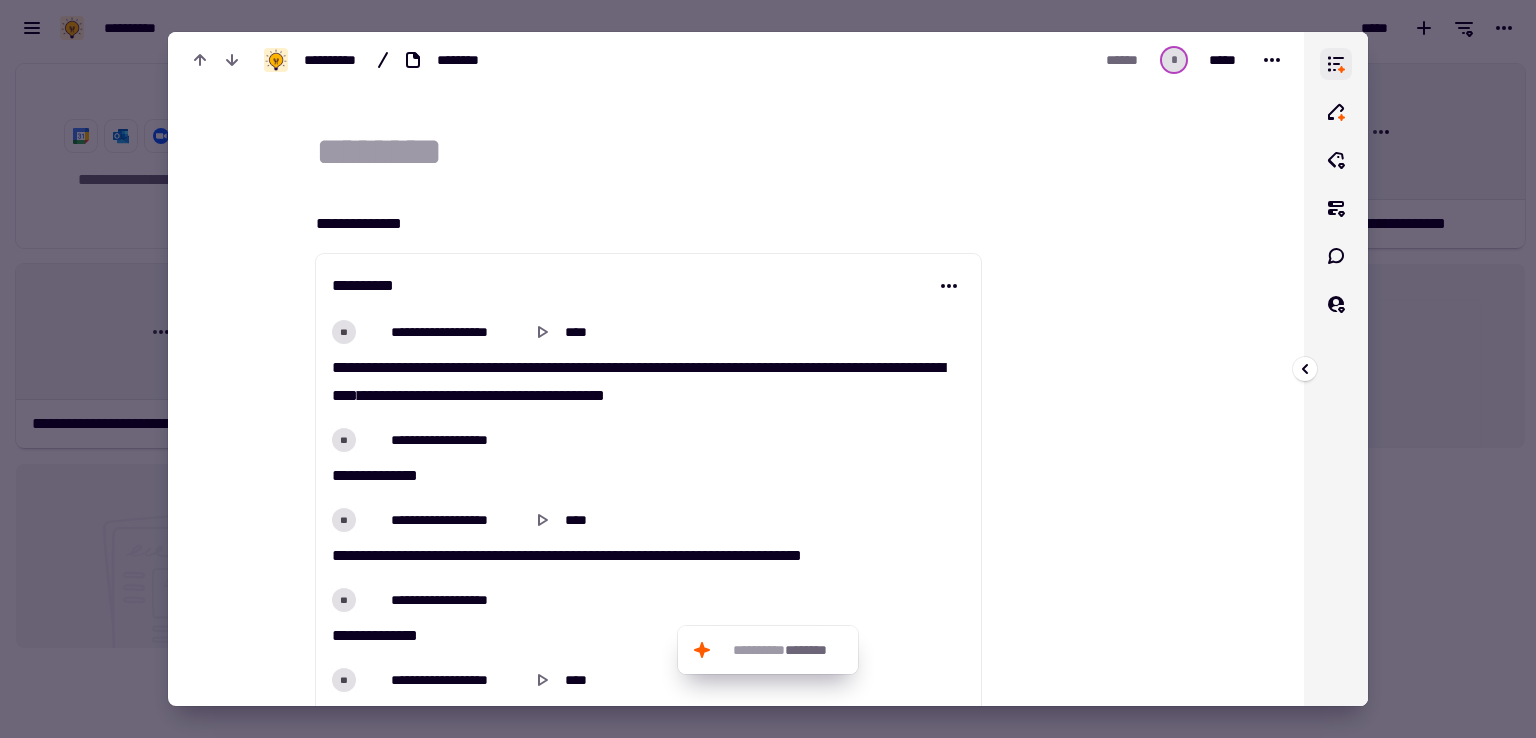 click 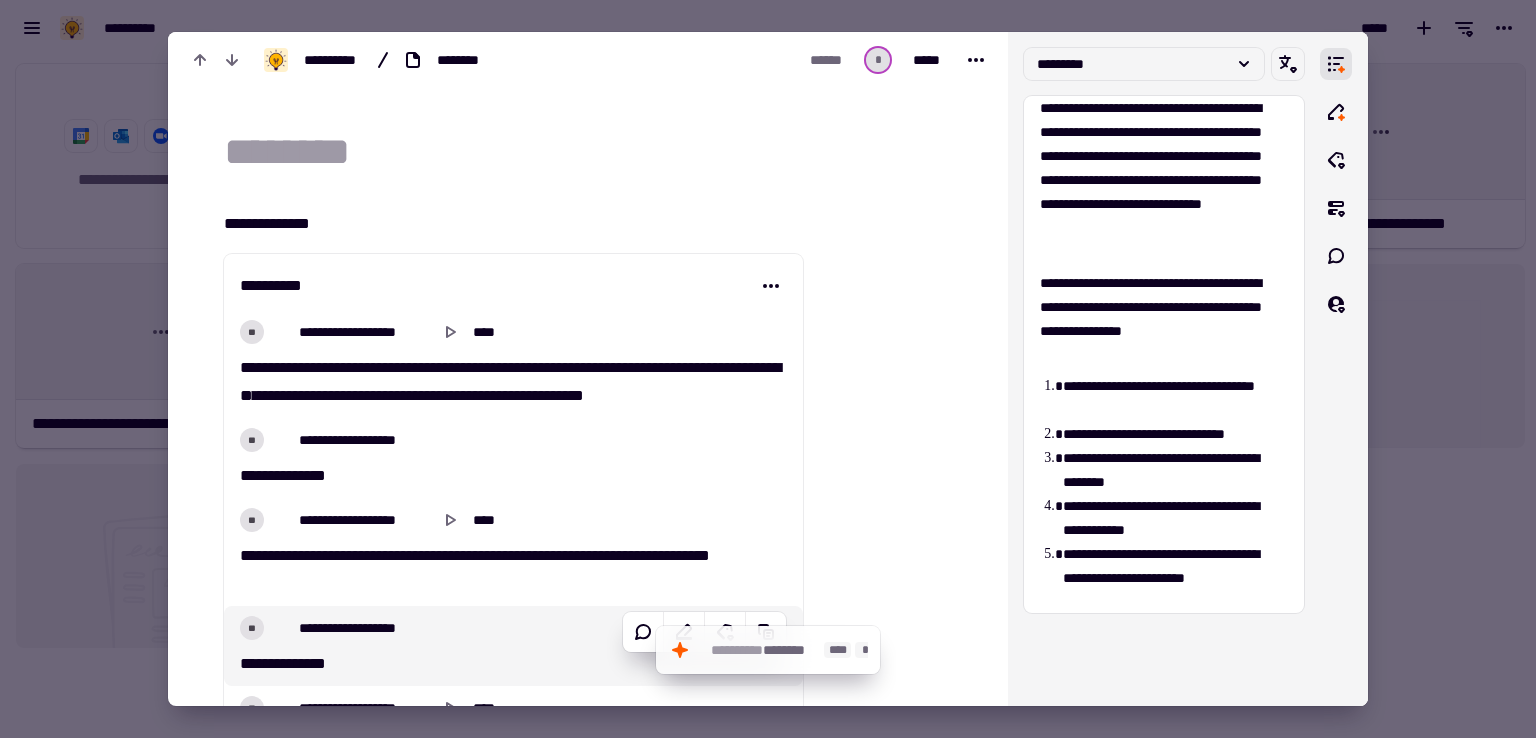 click on "********" 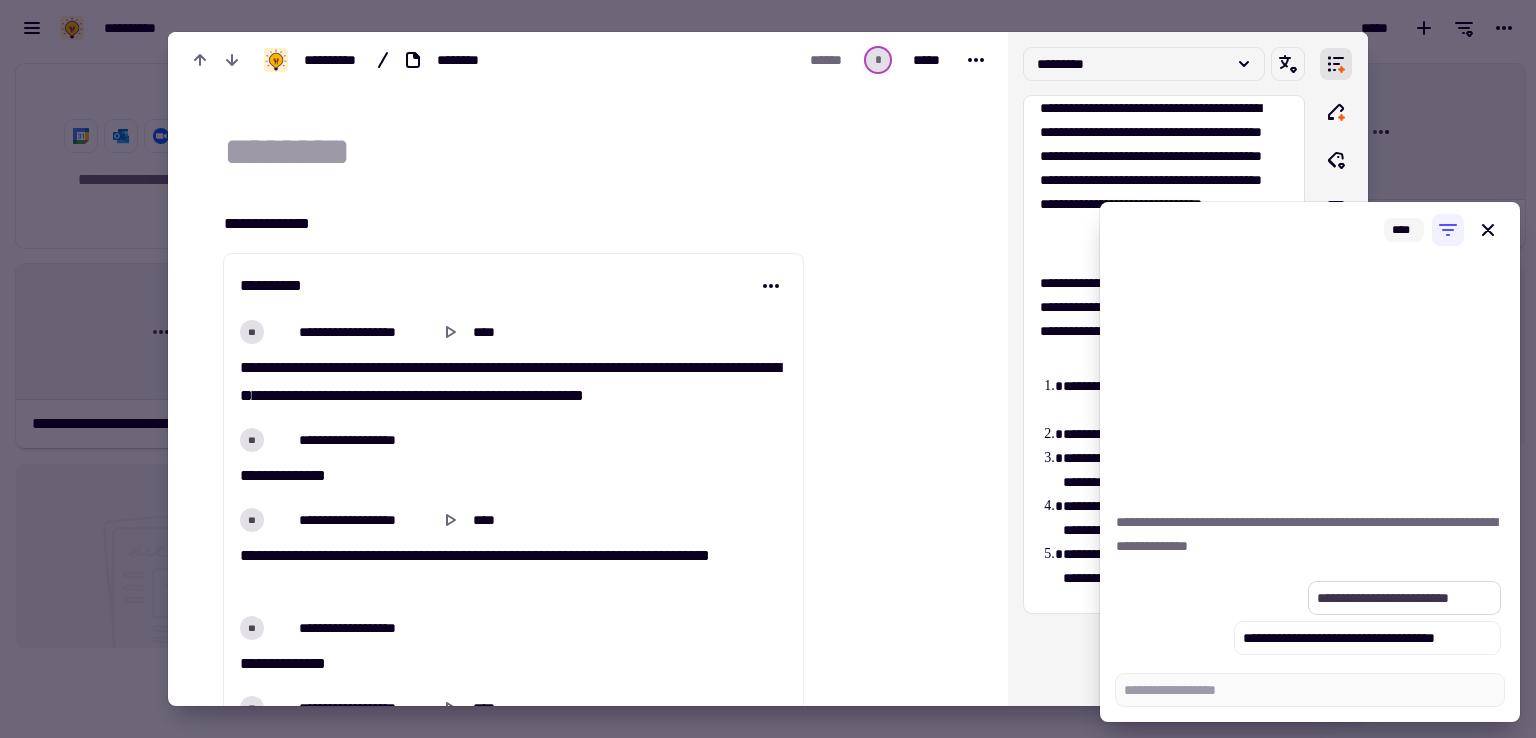 click on "**********" at bounding box center (1404, 598) 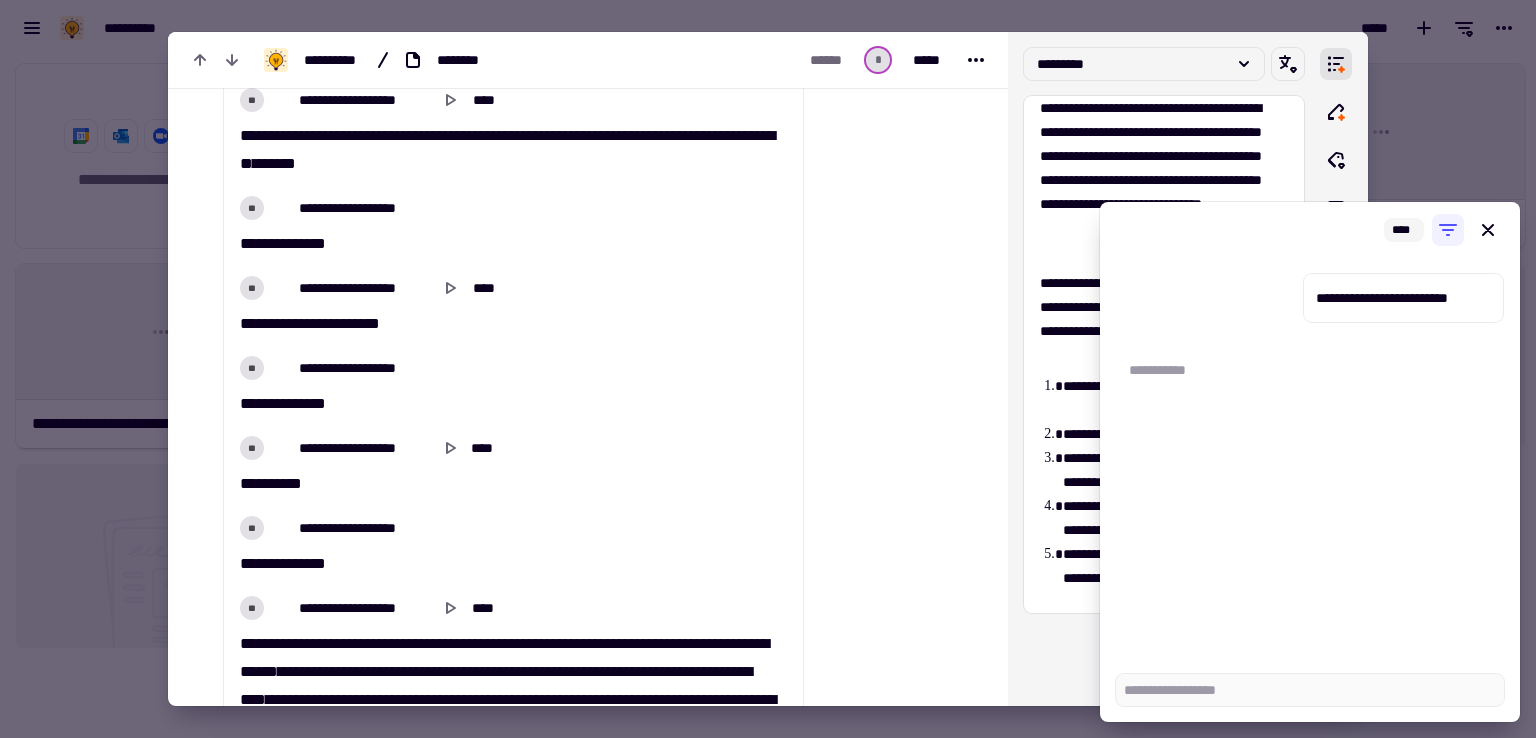 scroll, scrollTop: 3900, scrollLeft: 0, axis: vertical 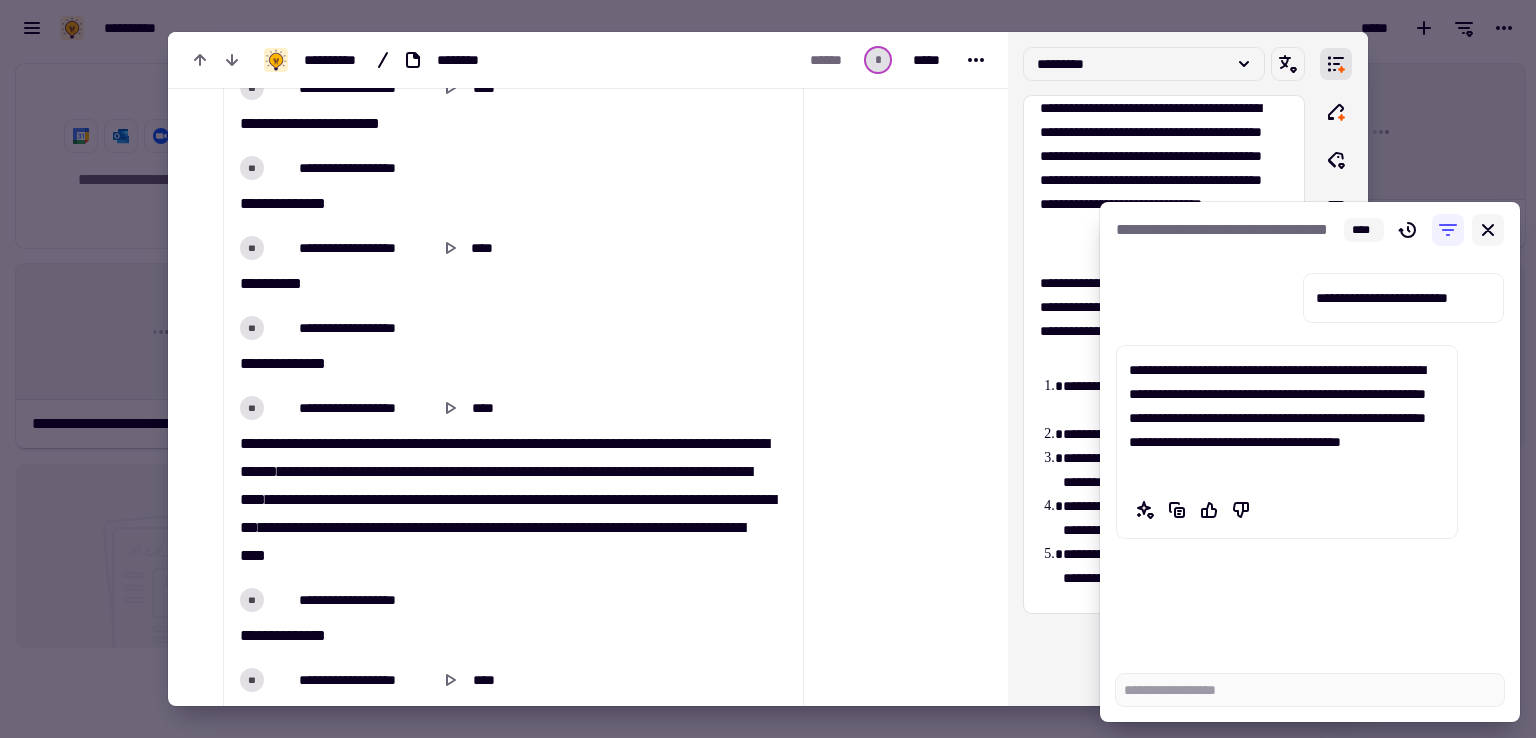 click 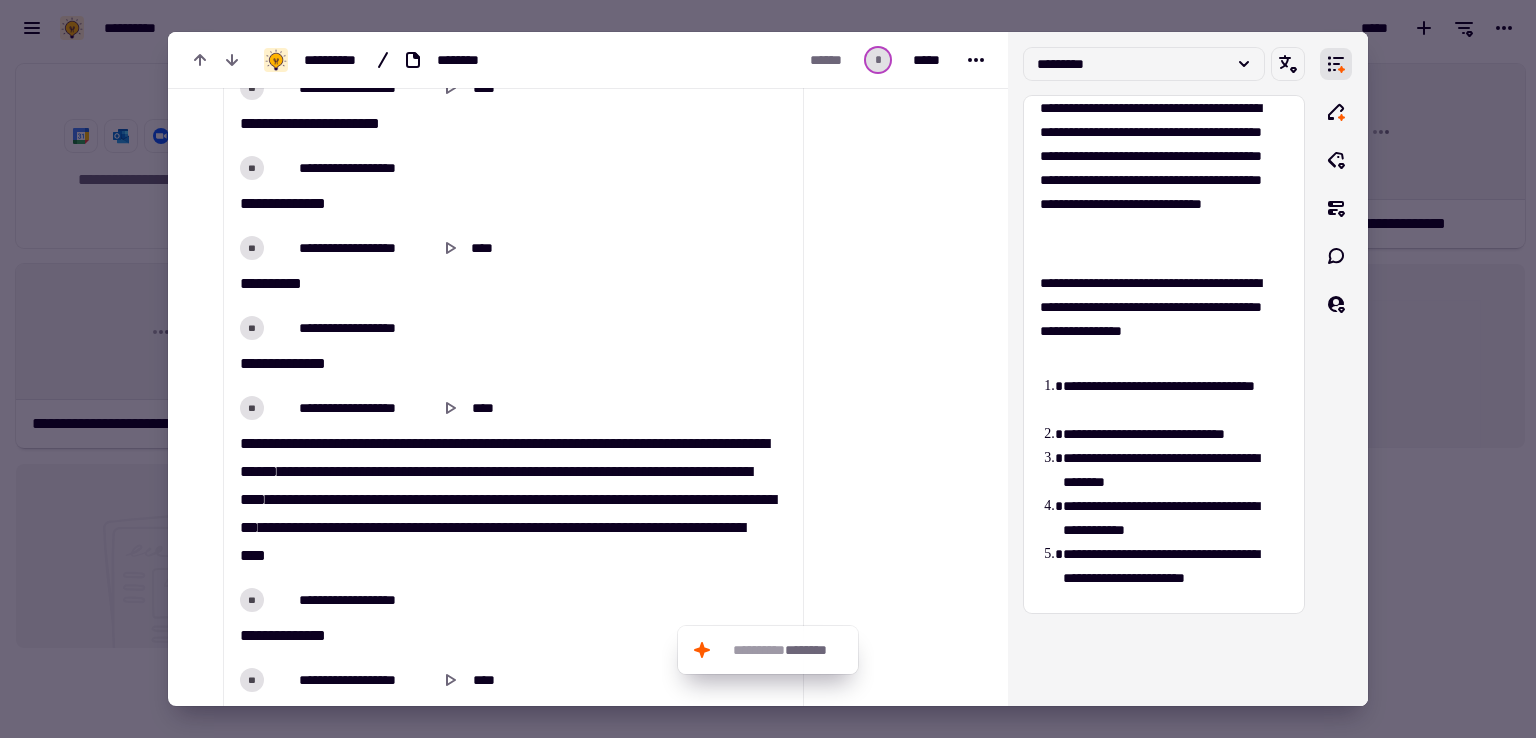 click at bounding box center [768, 369] 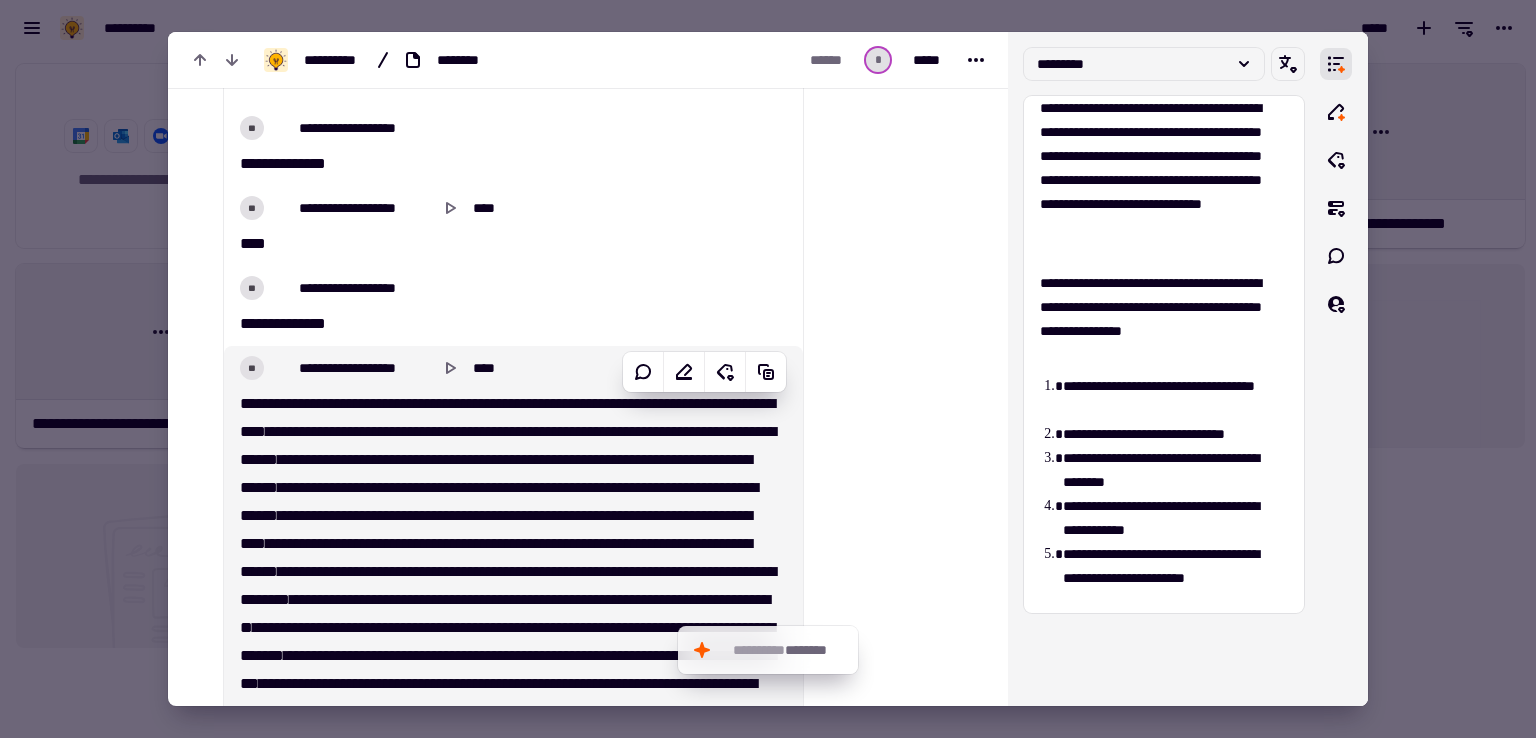 scroll, scrollTop: 0, scrollLeft: 0, axis: both 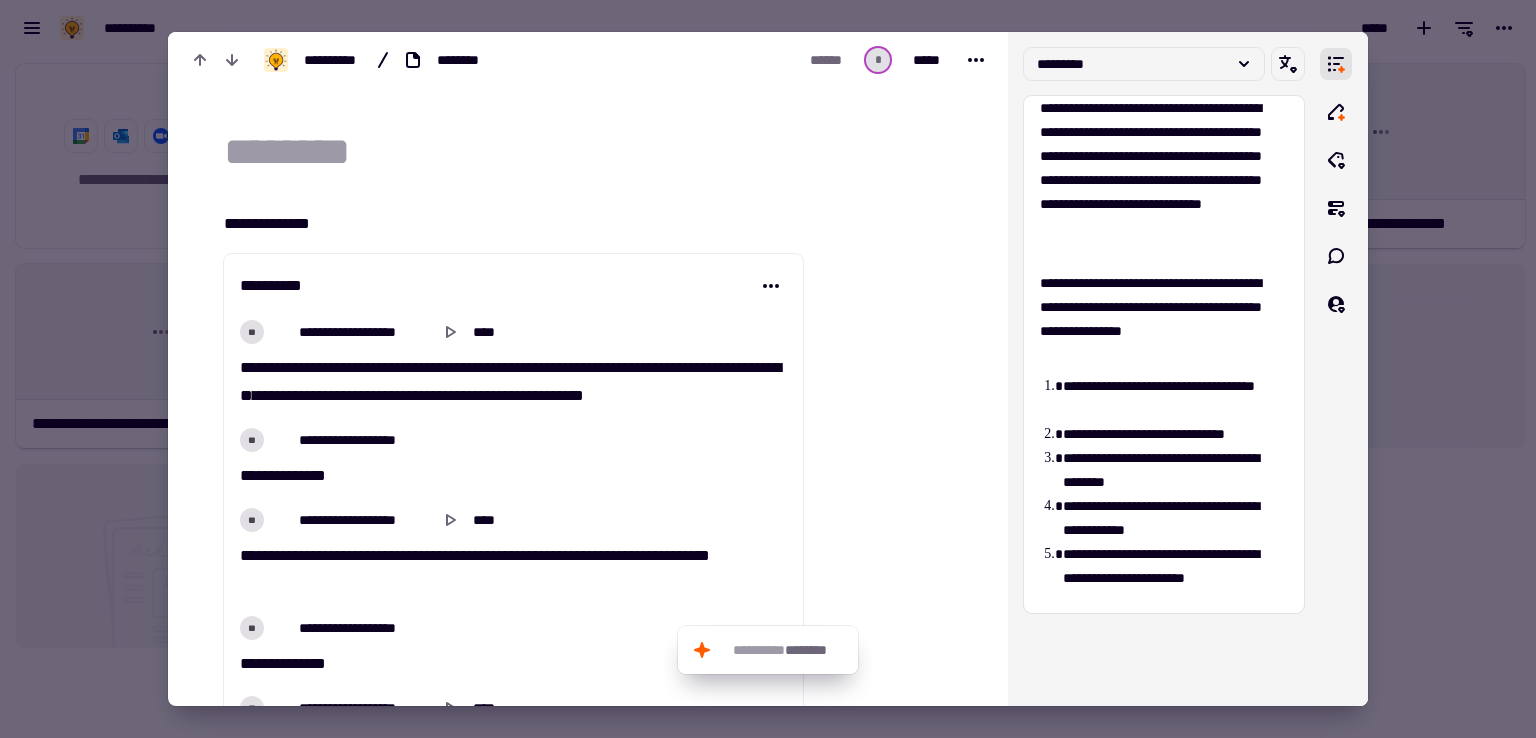 click at bounding box center (768, 369) 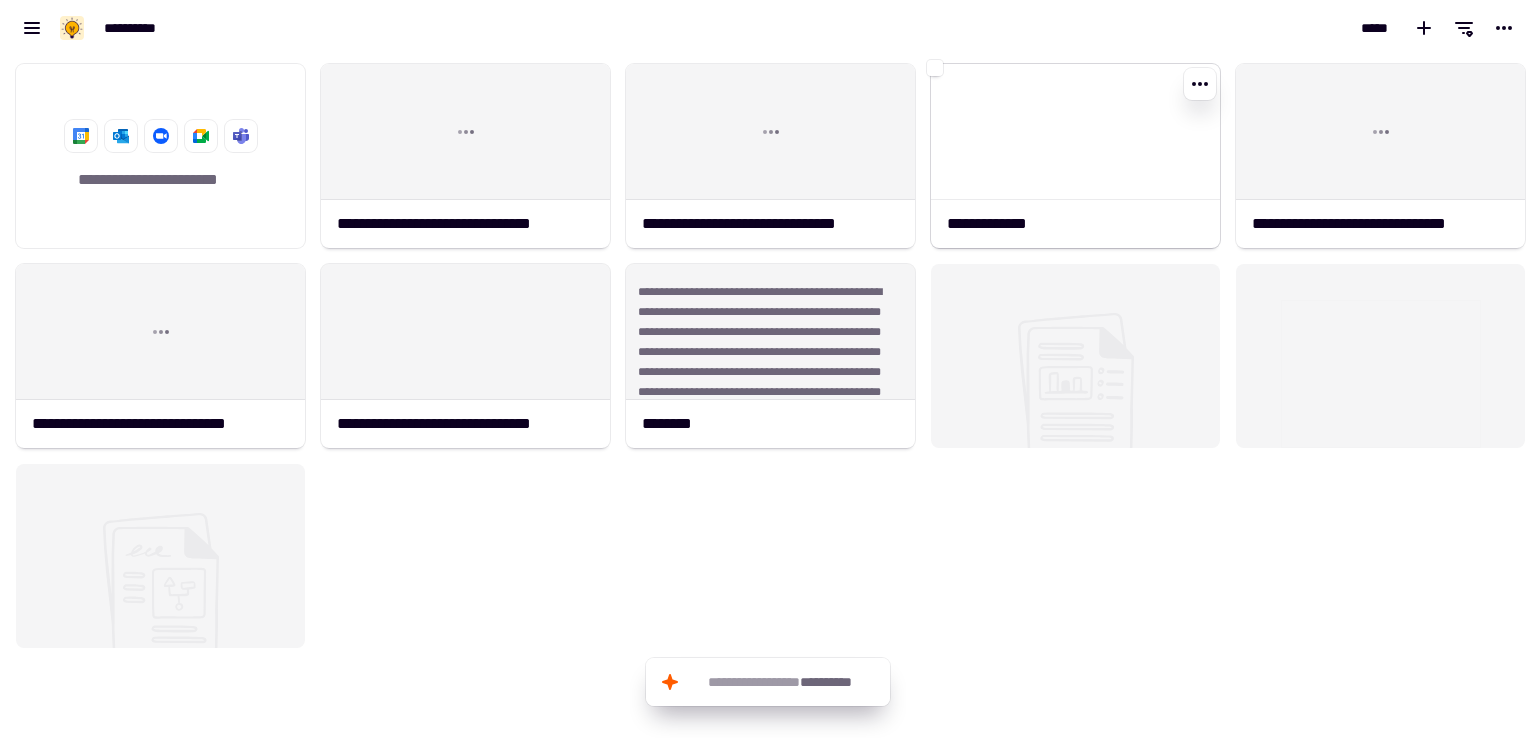 click 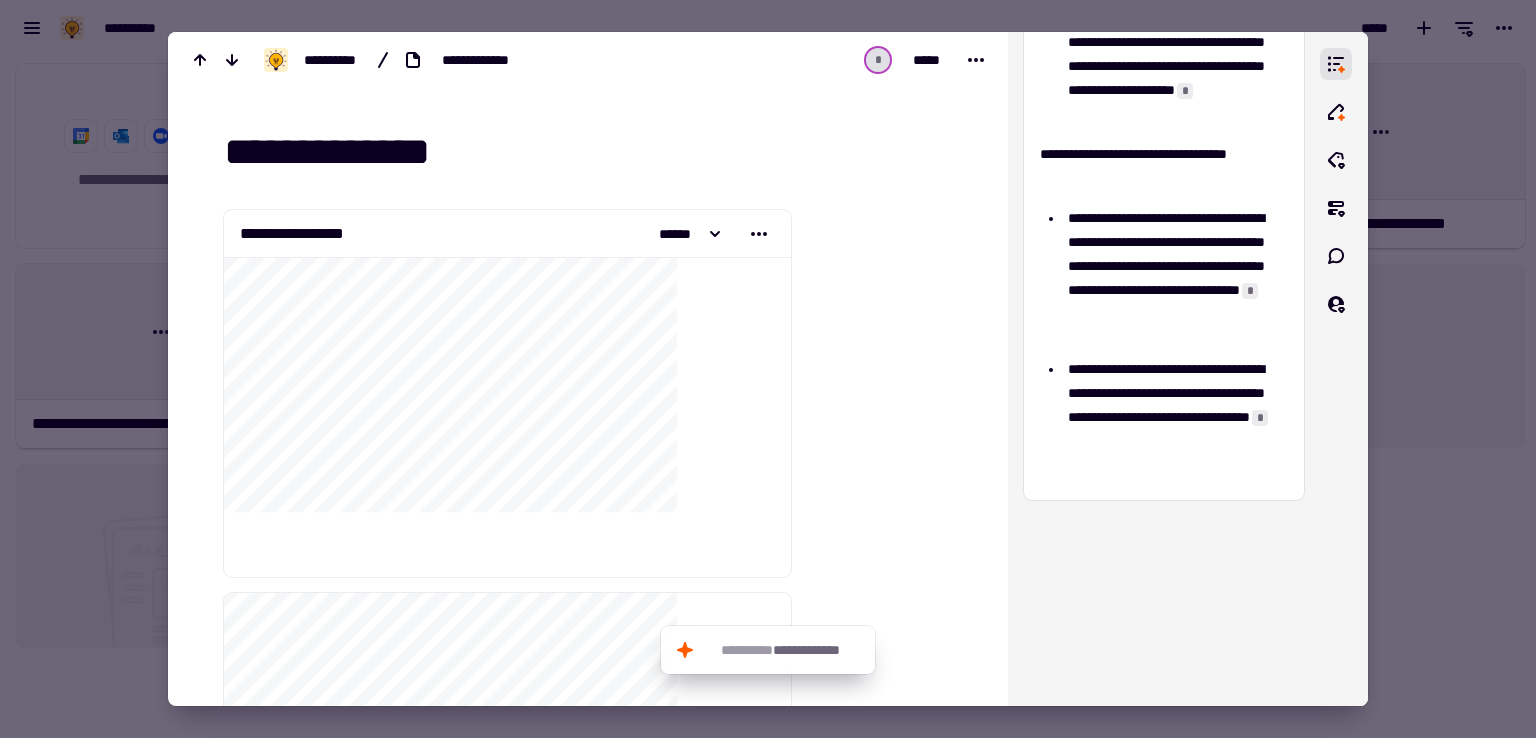 scroll, scrollTop: 601, scrollLeft: 0, axis: vertical 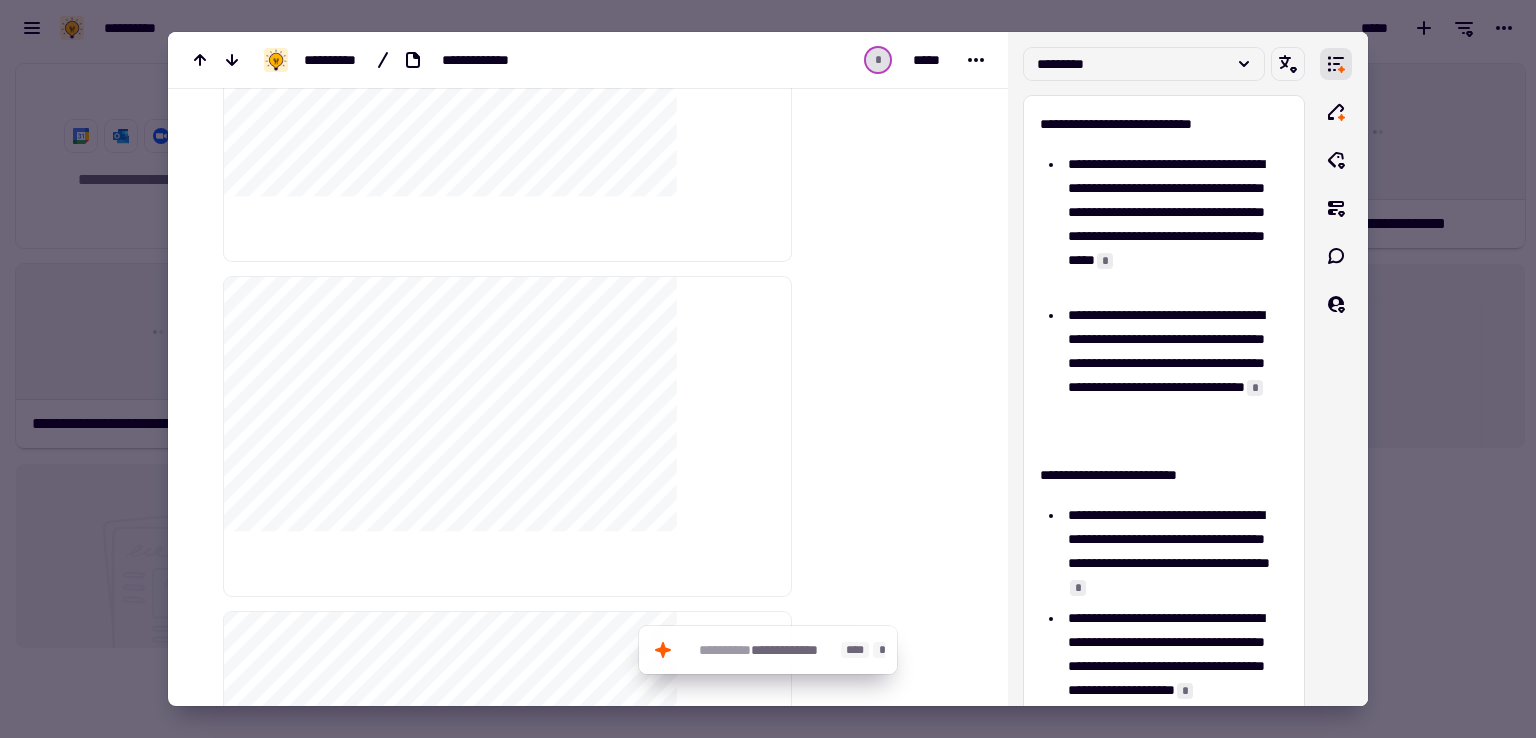 click on "**********" 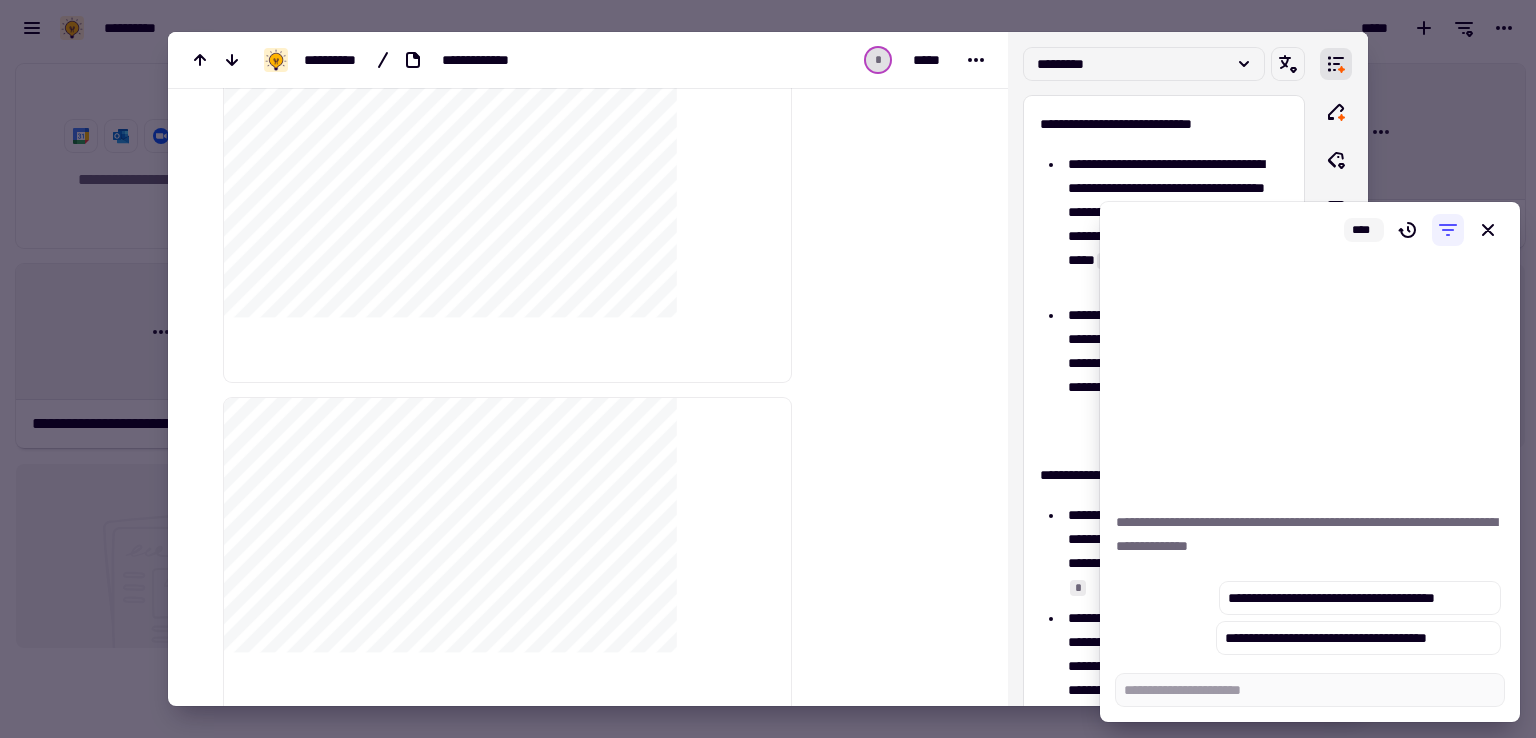 scroll, scrollTop: 5900, scrollLeft: 0, axis: vertical 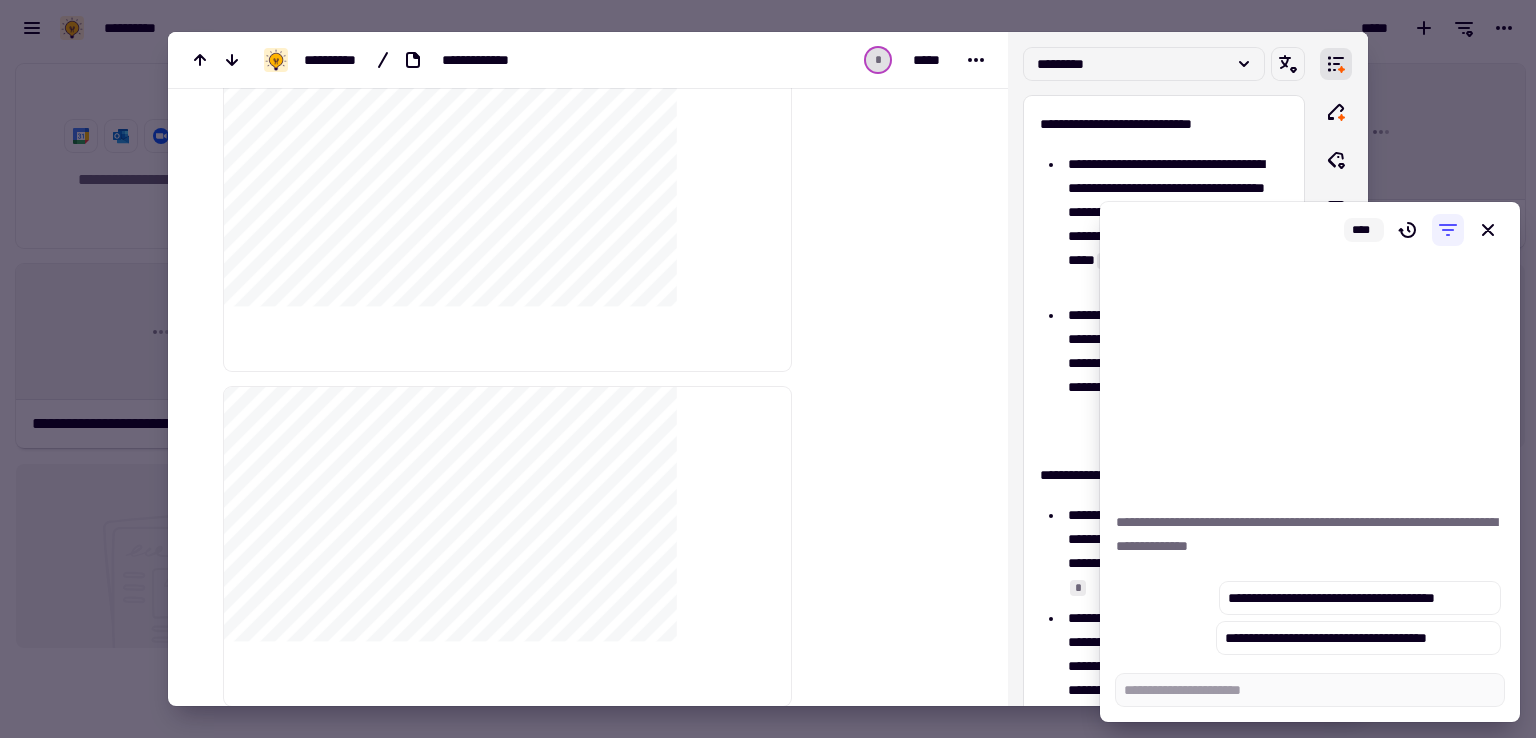 click at bounding box center [768, 369] 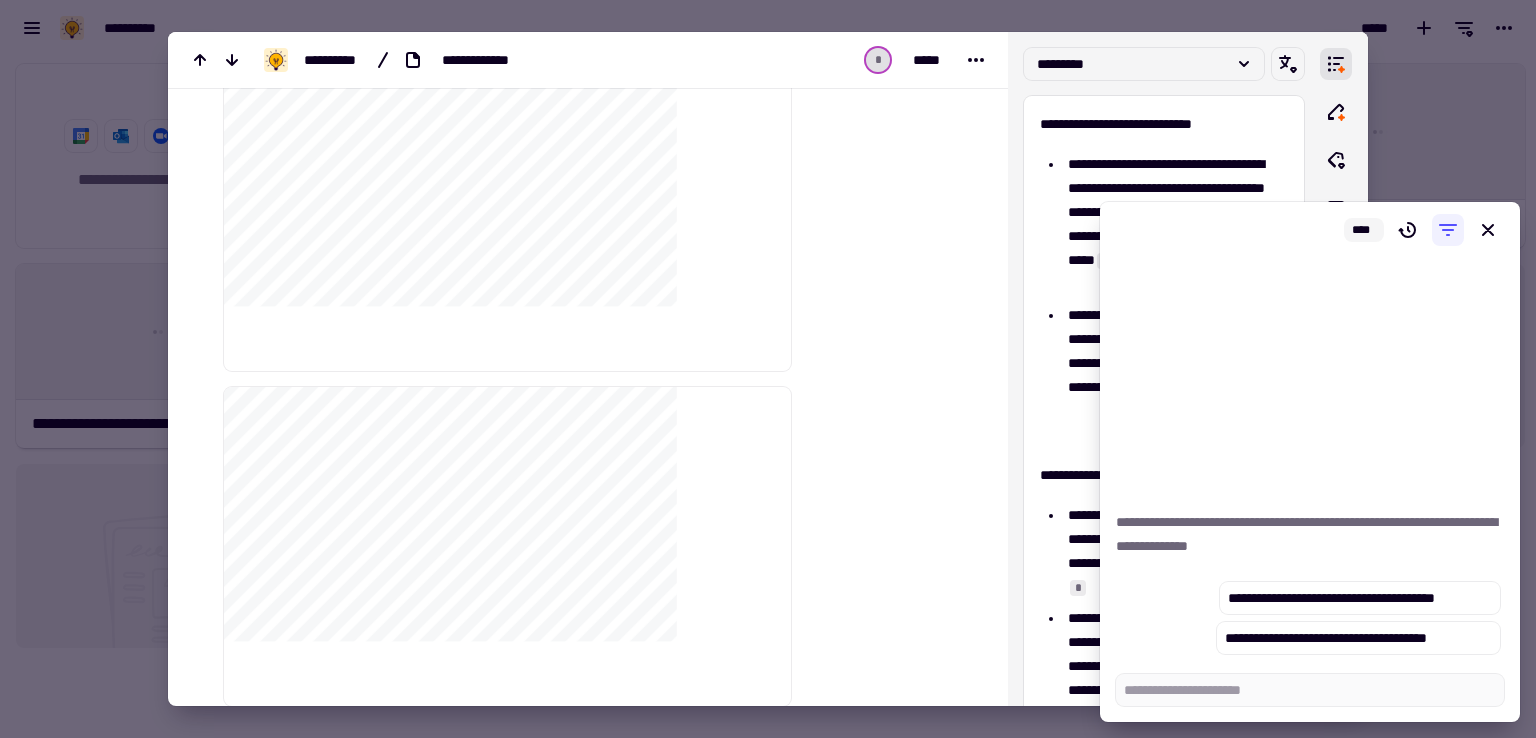 type on "*" 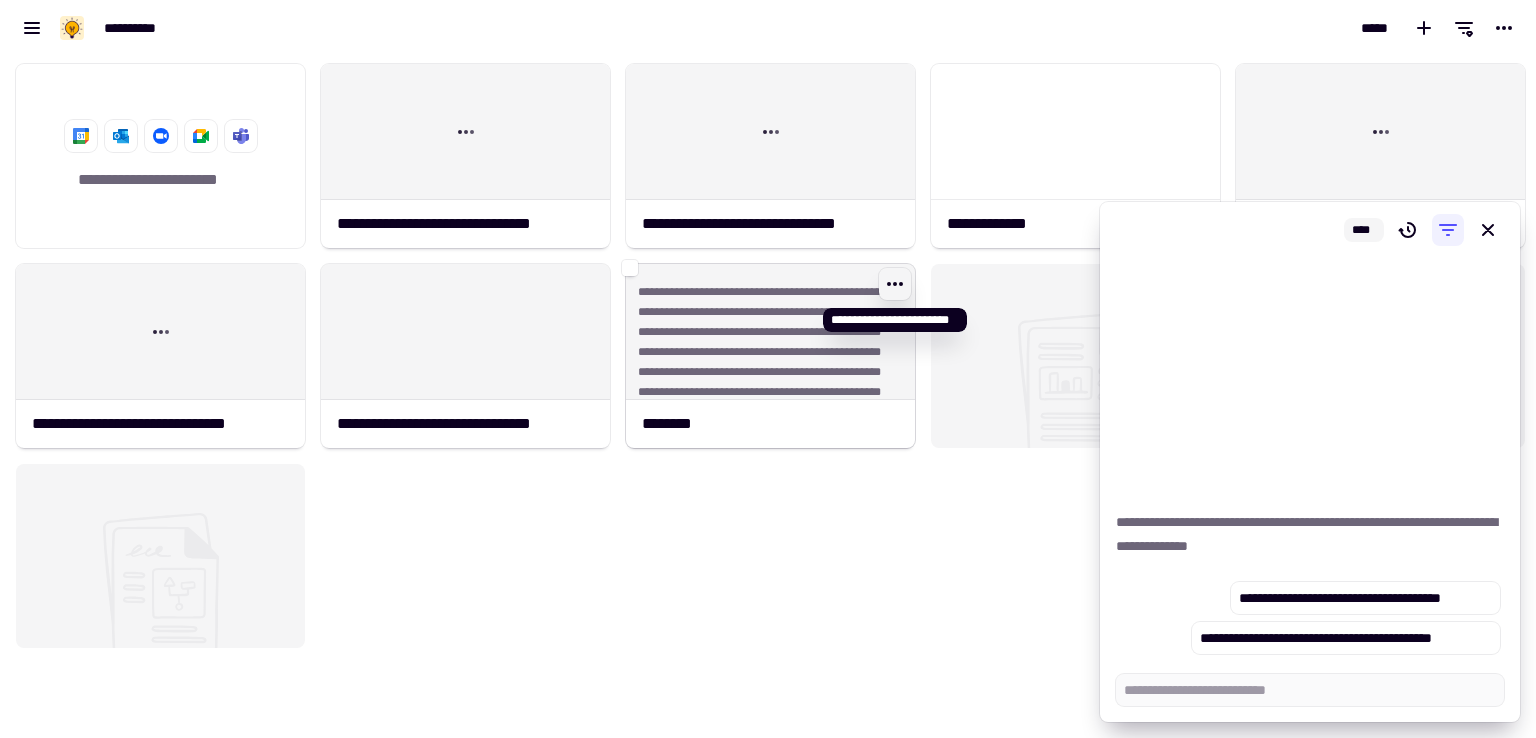 click 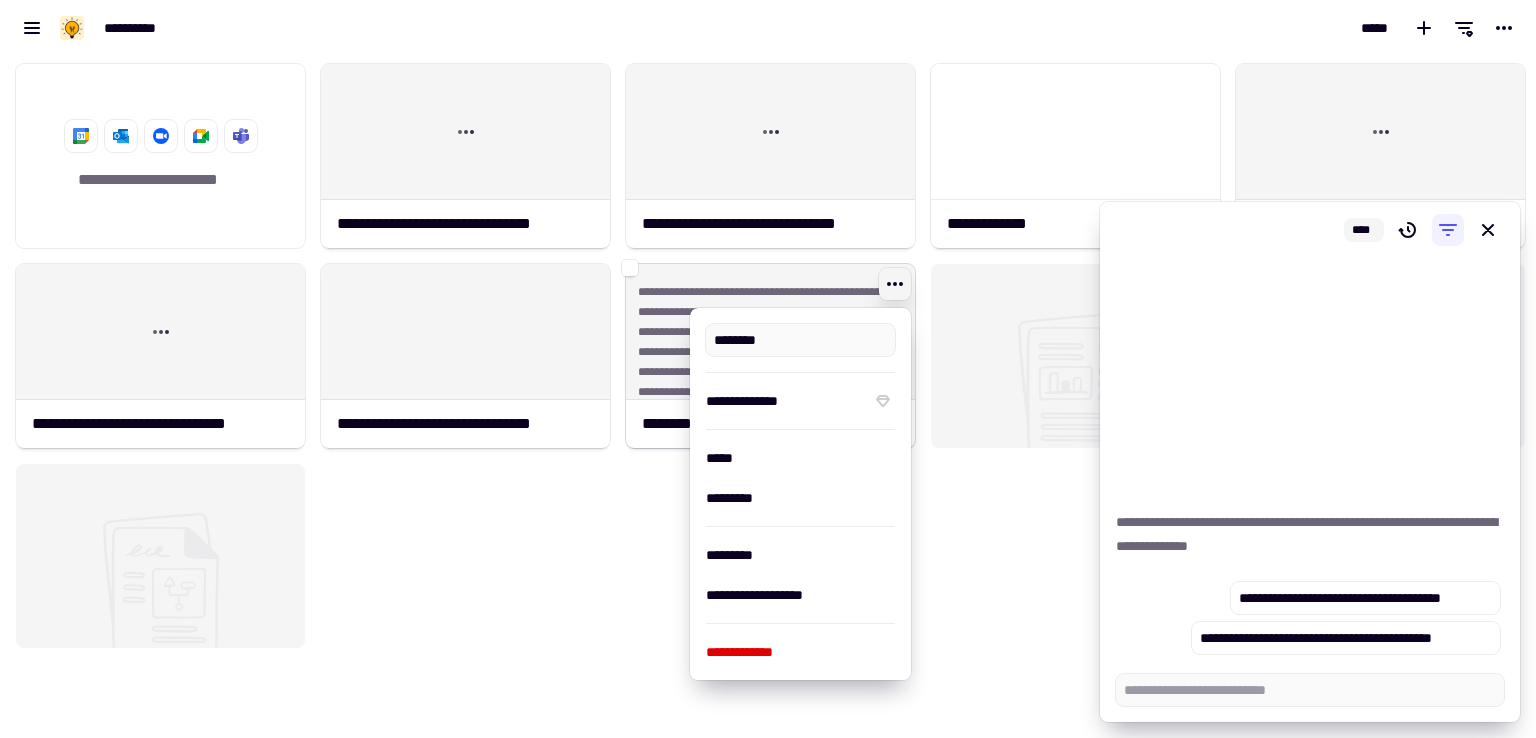type on "********" 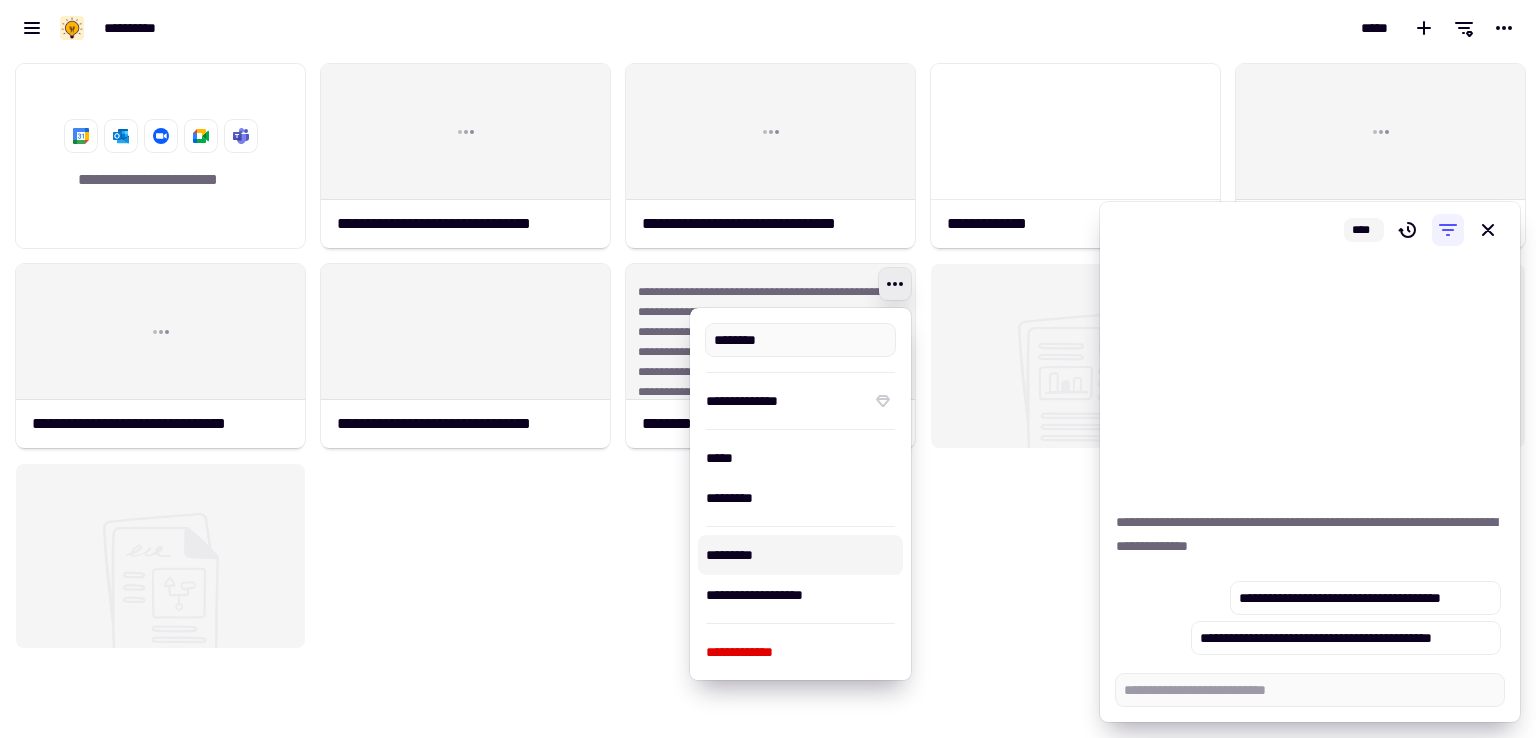 click on "*********" at bounding box center [800, 555] 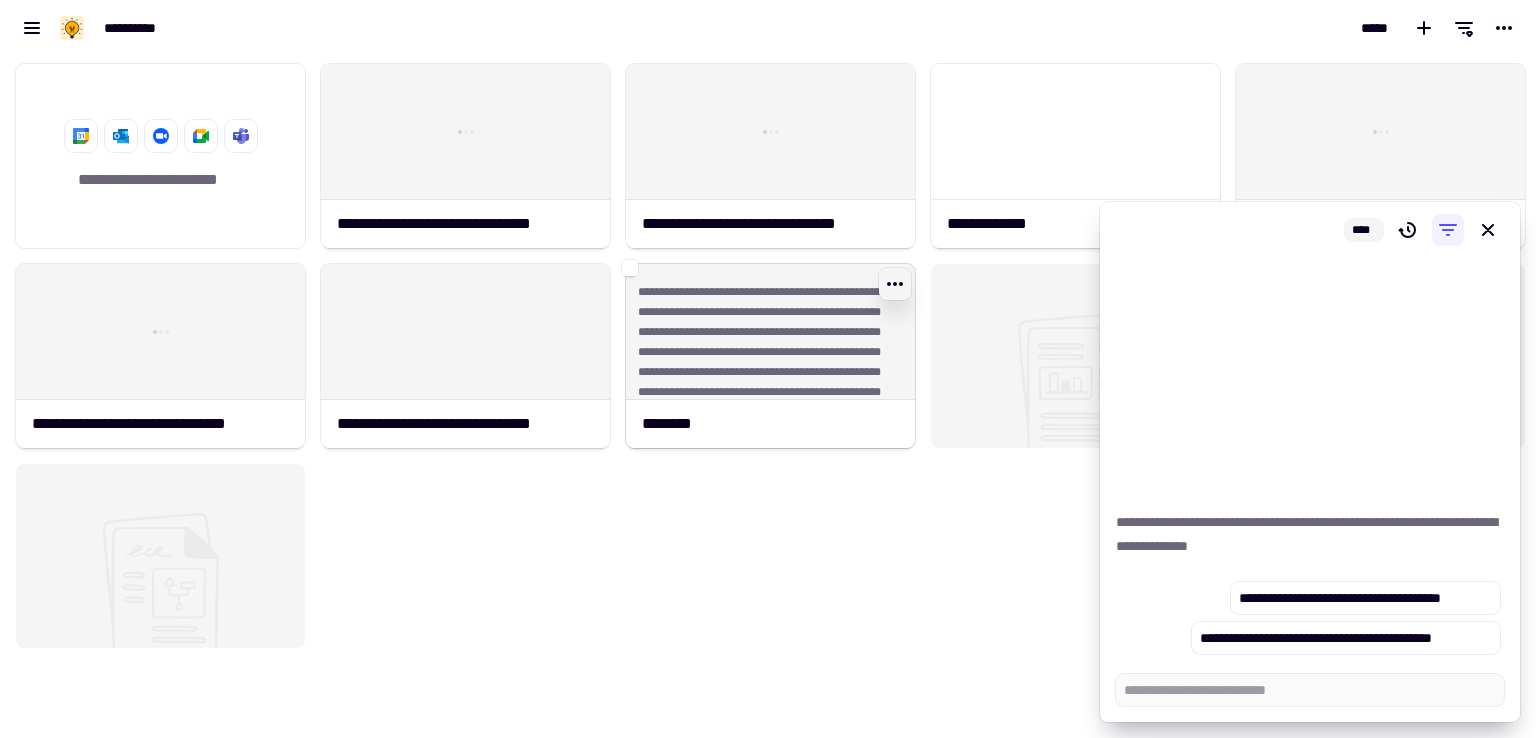 click 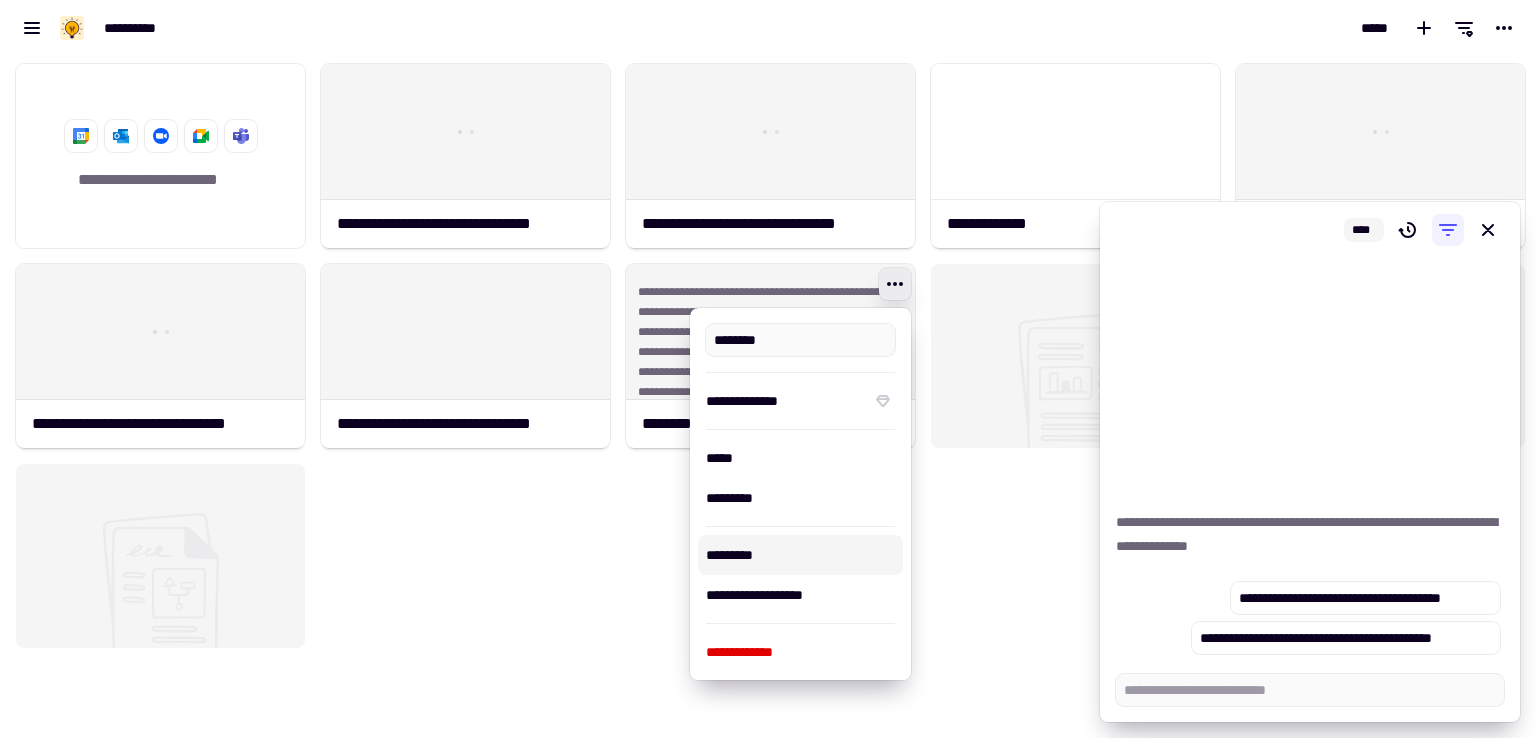 click on "*********" at bounding box center [800, 555] 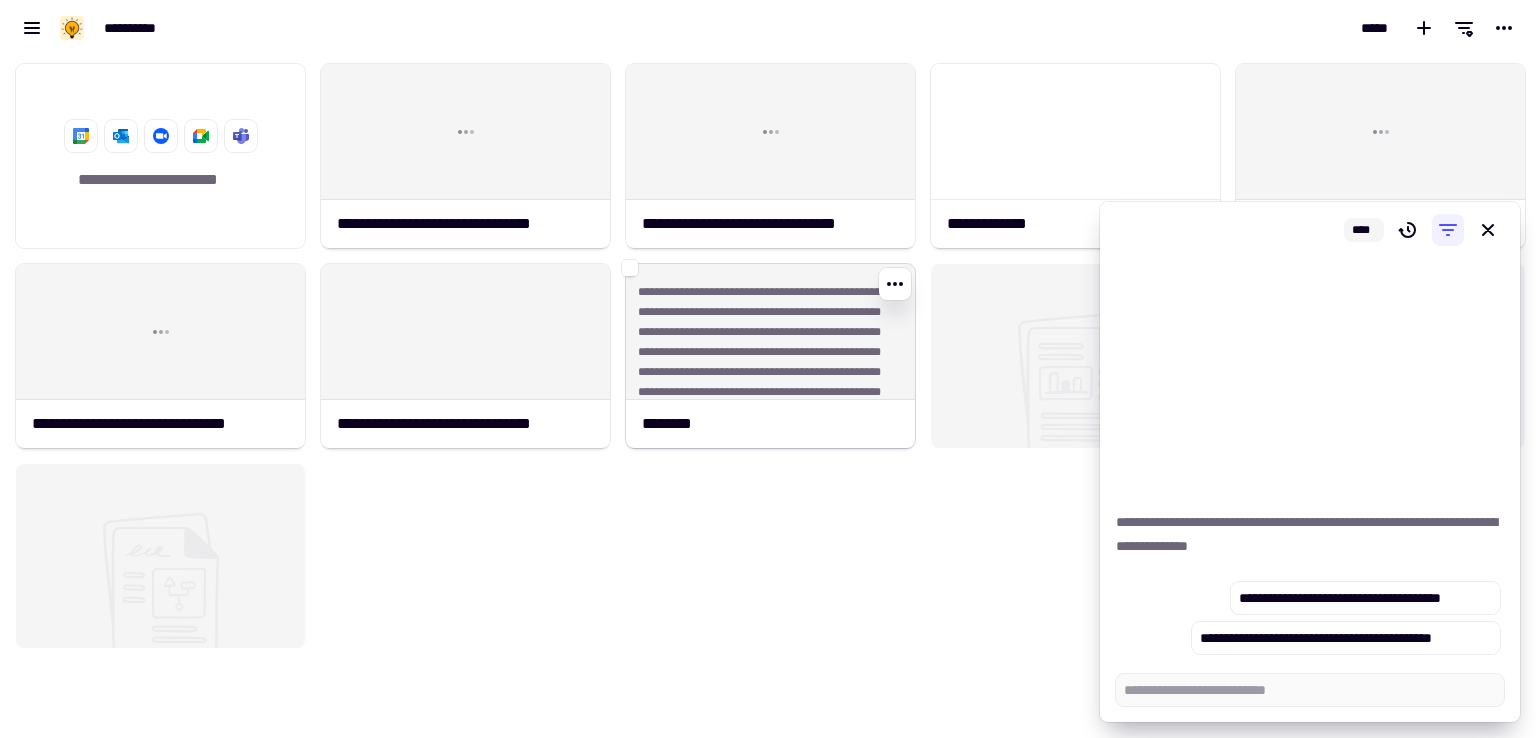 click on "**********" 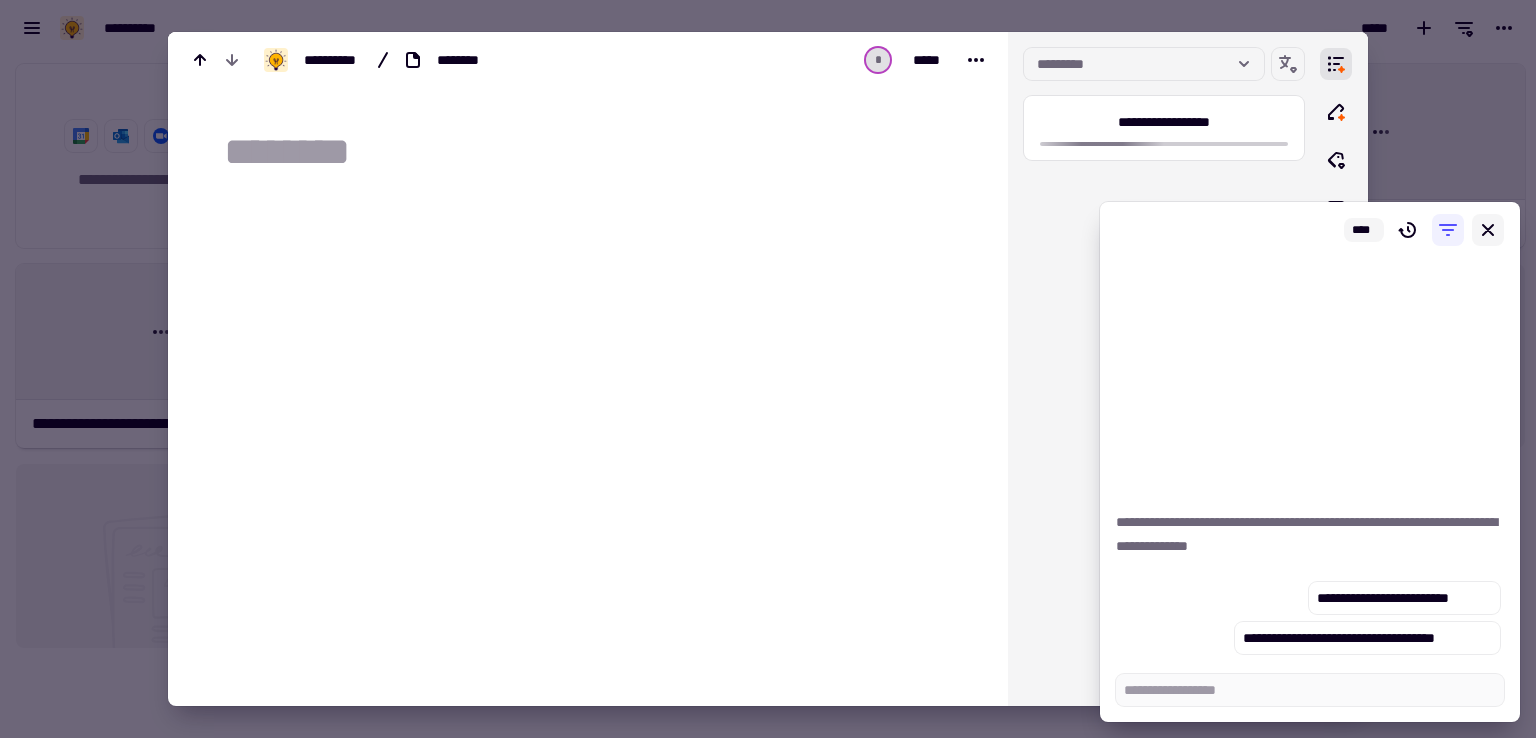 click 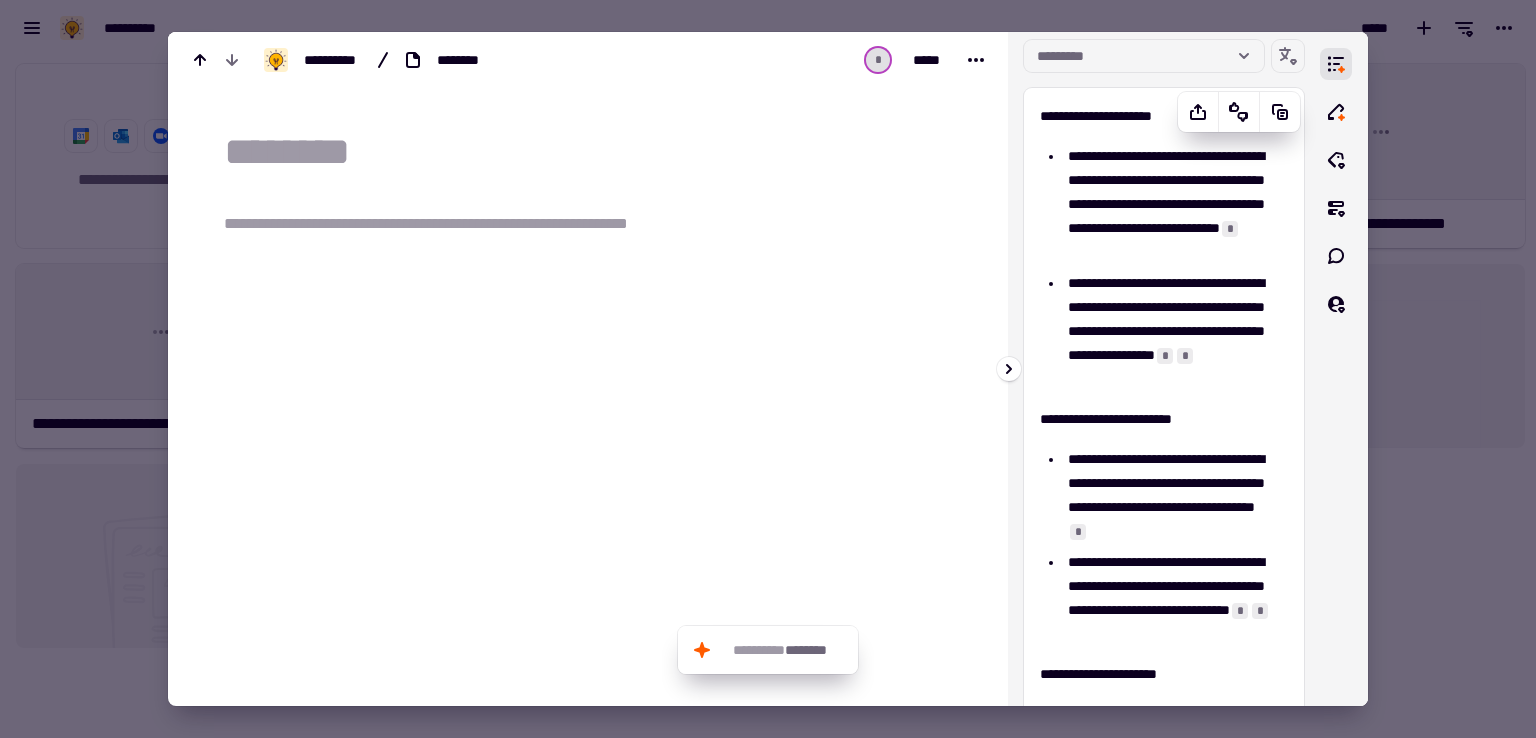scroll, scrollTop: 0, scrollLeft: 0, axis: both 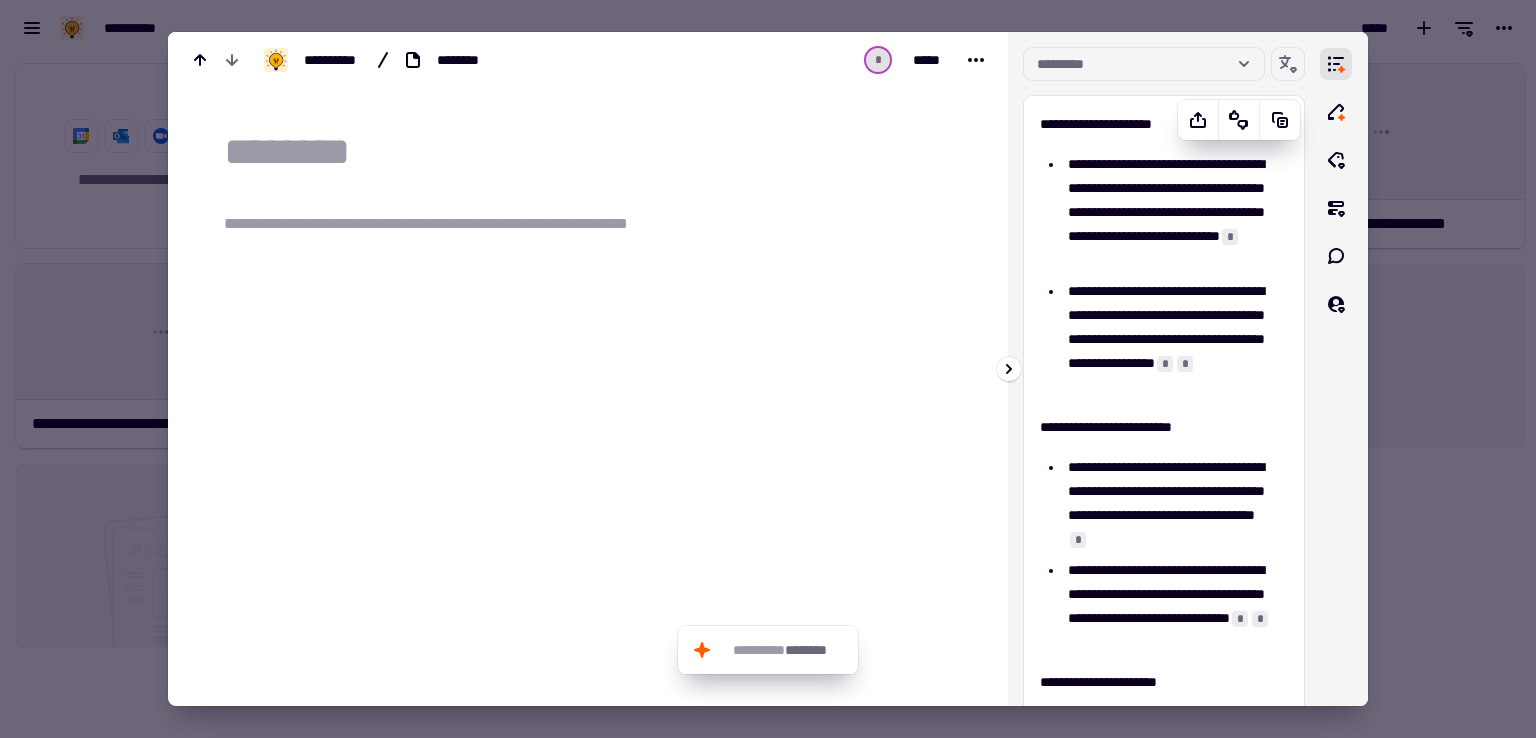 click on "*" at bounding box center [1230, 237] 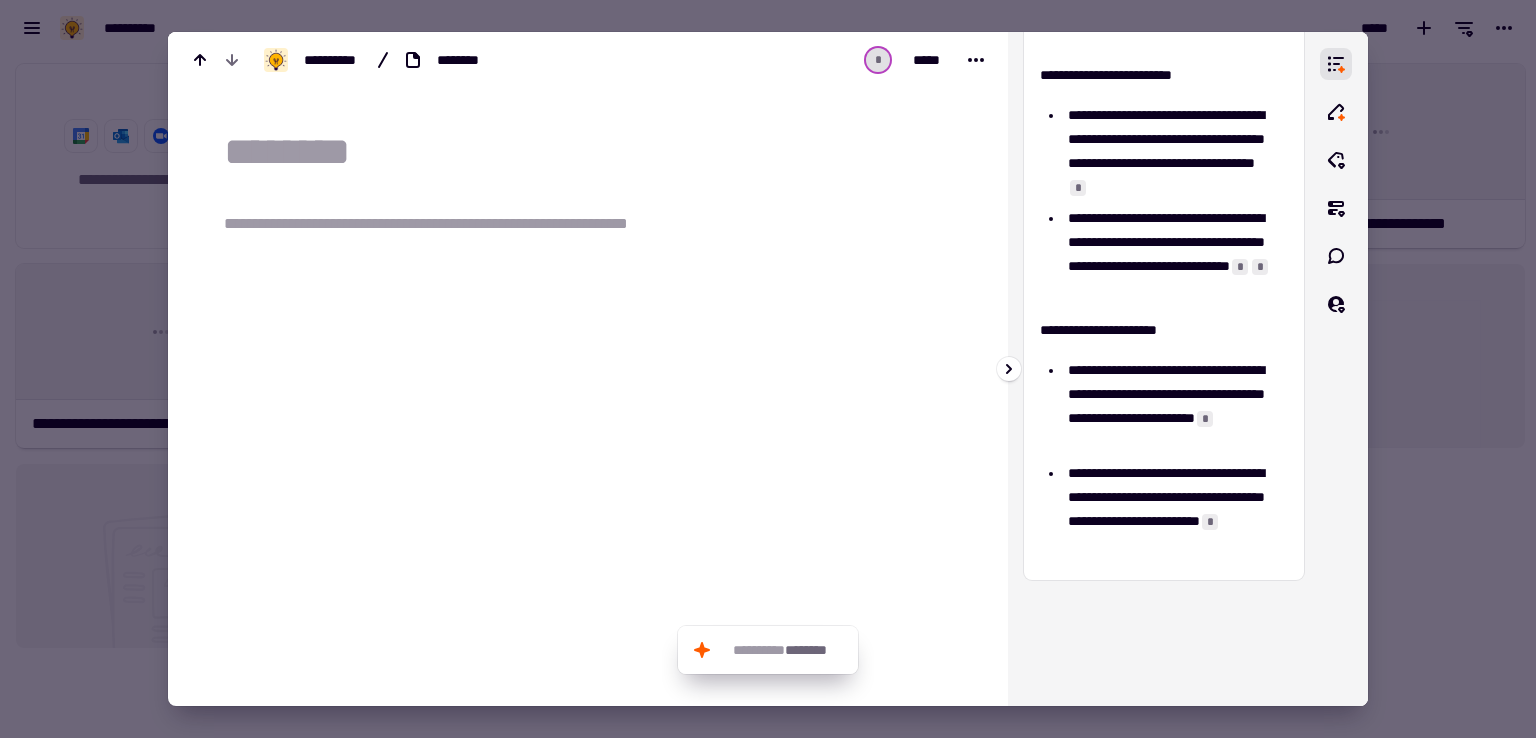 scroll, scrollTop: 433, scrollLeft: 0, axis: vertical 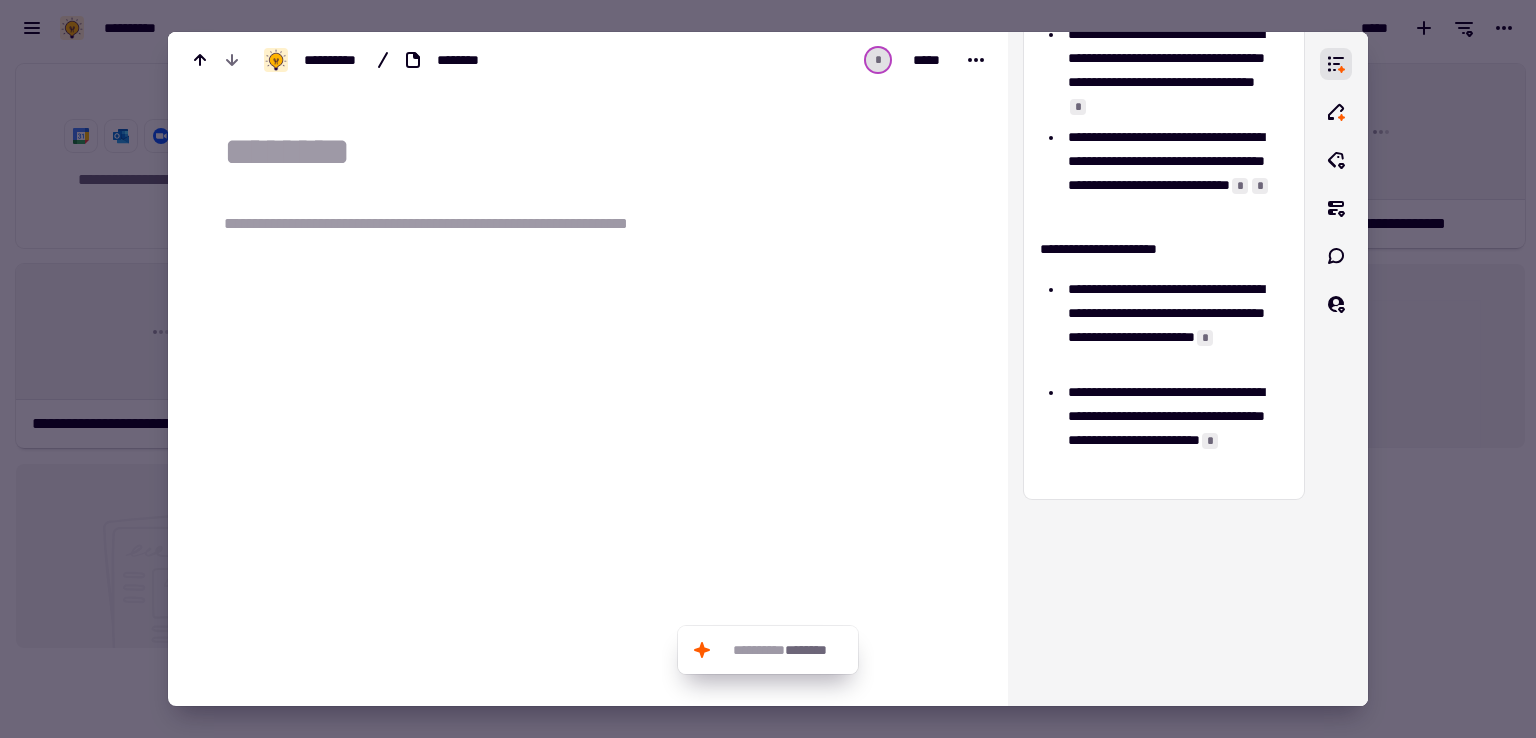 click at bounding box center (768, 369) 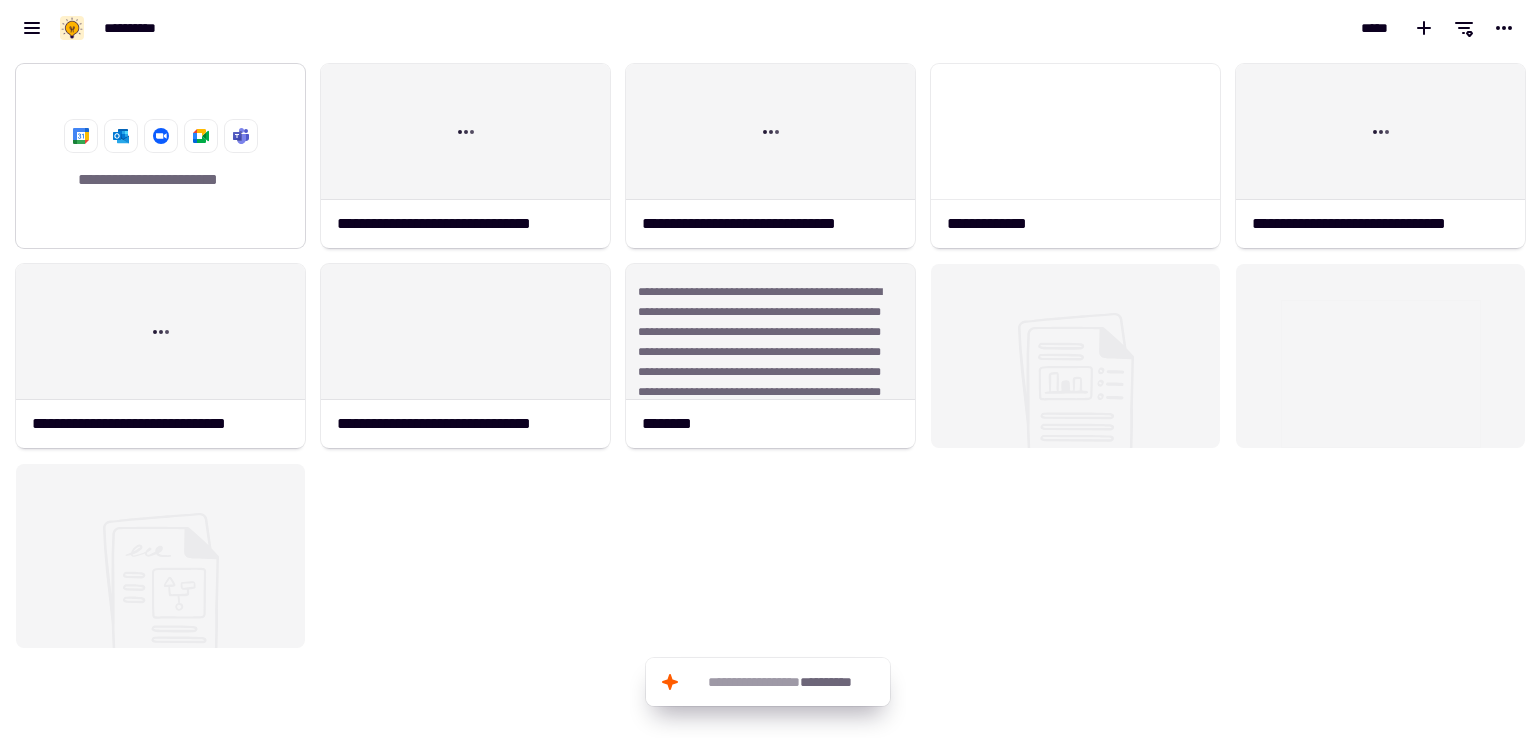 click on "**********" 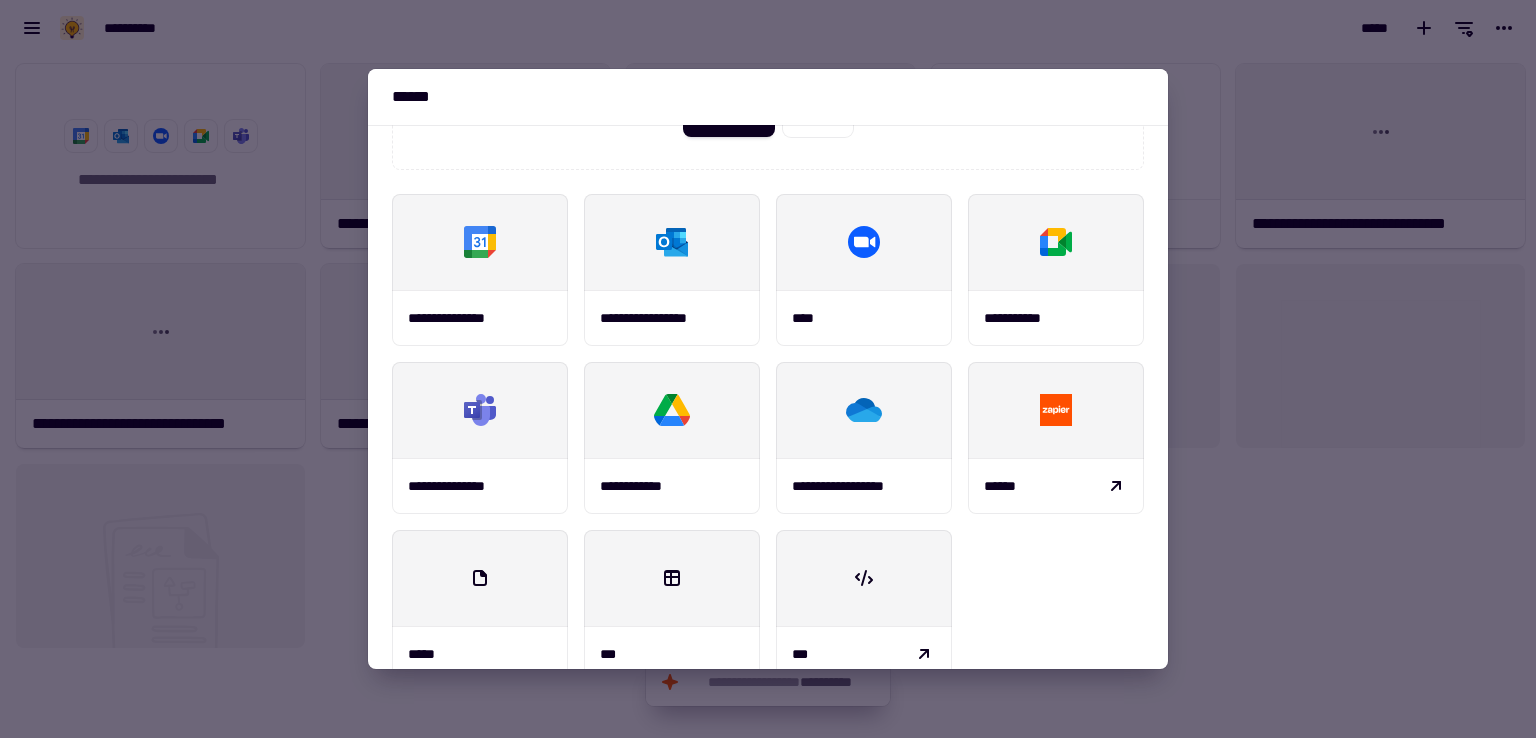 scroll, scrollTop: 257, scrollLeft: 0, axis: vertical 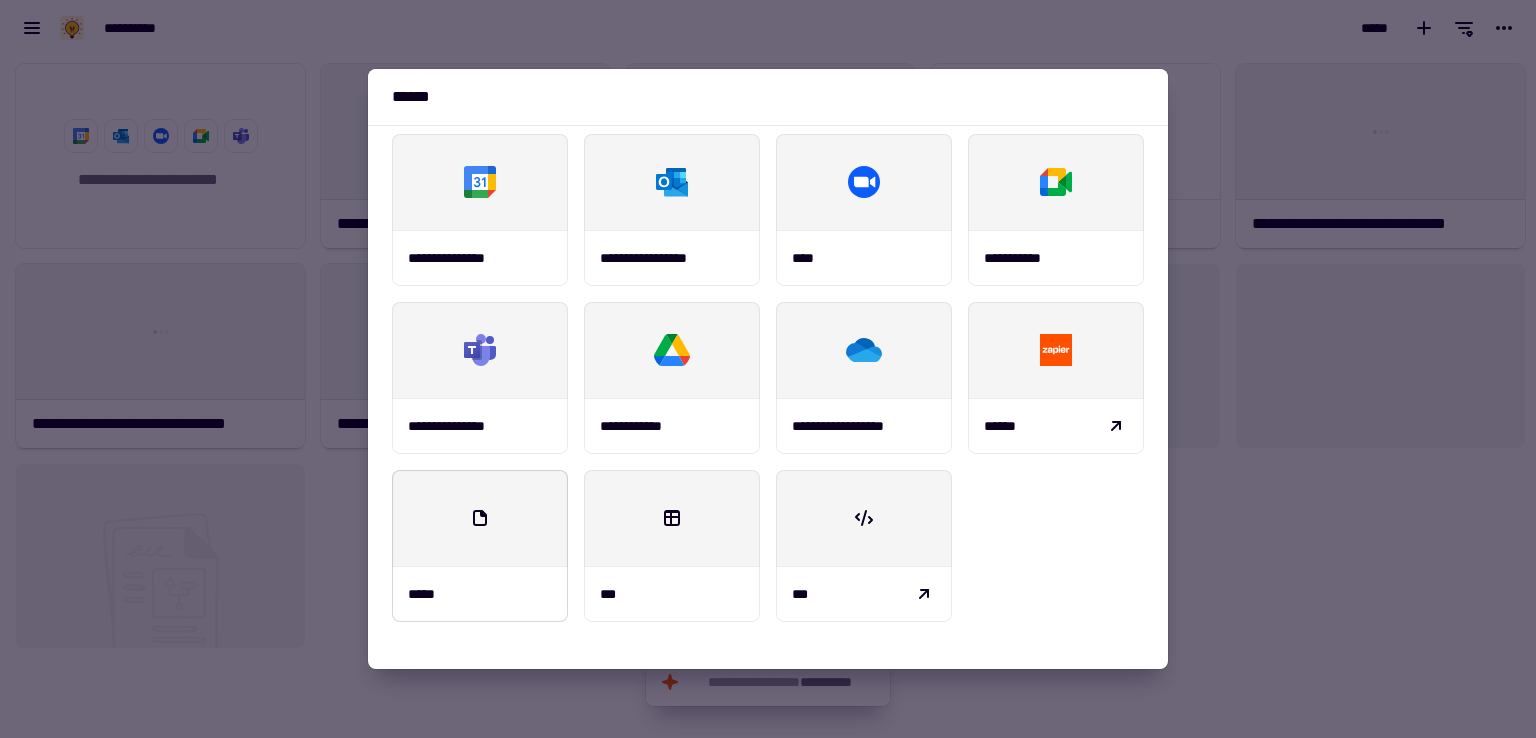 click at bounding box center (480, 518) 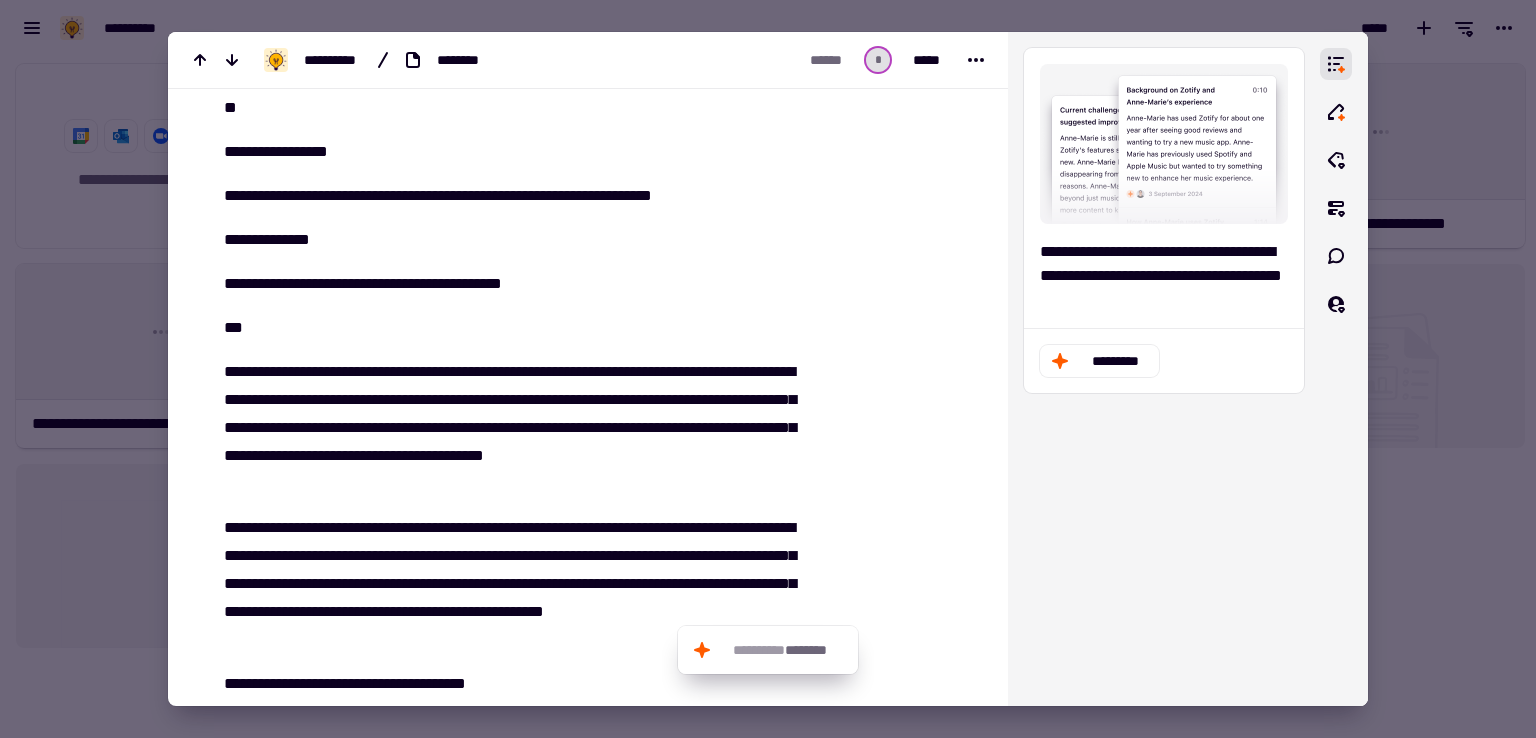 scroll, scrollTop: 26272, scrollLeft: 0, axis: vertical 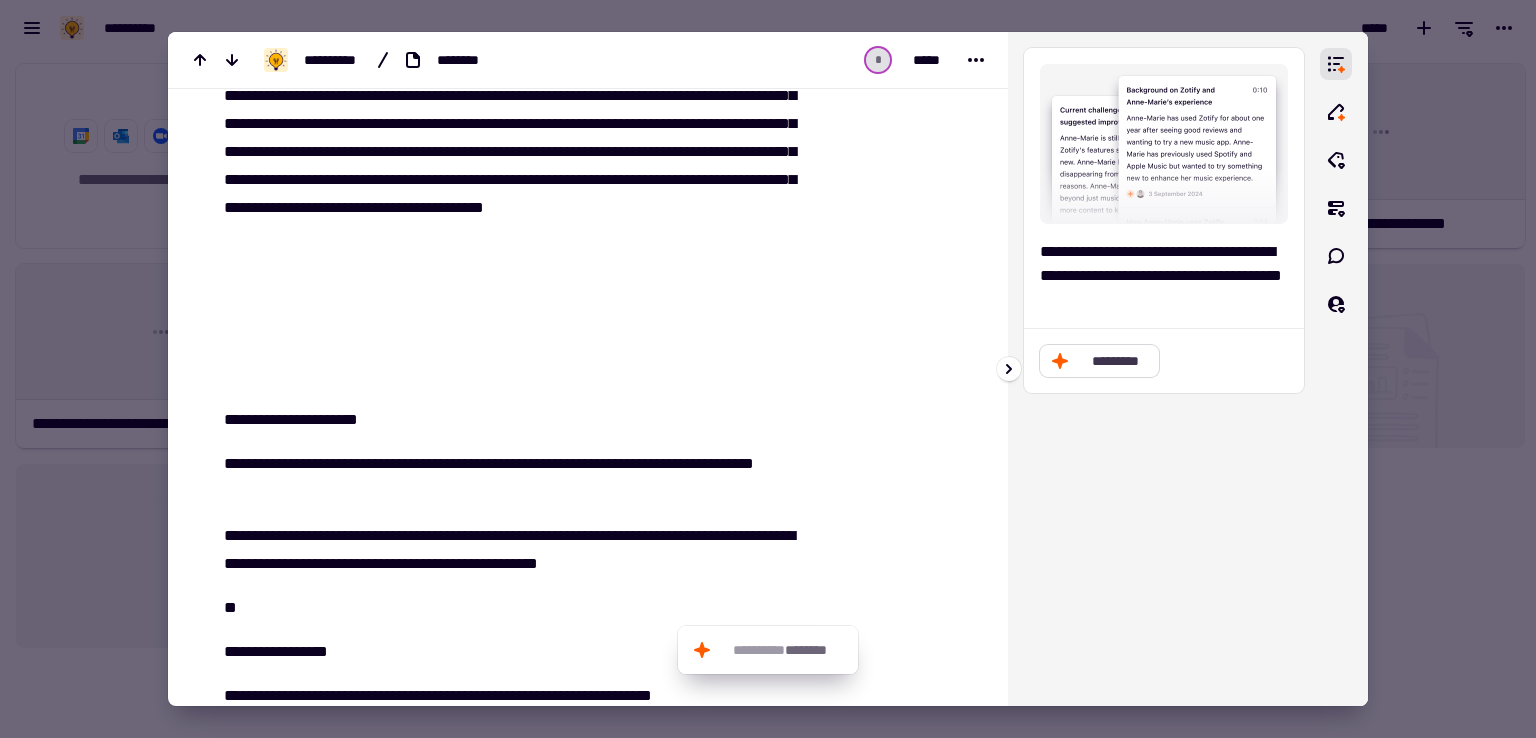 click on "*********" 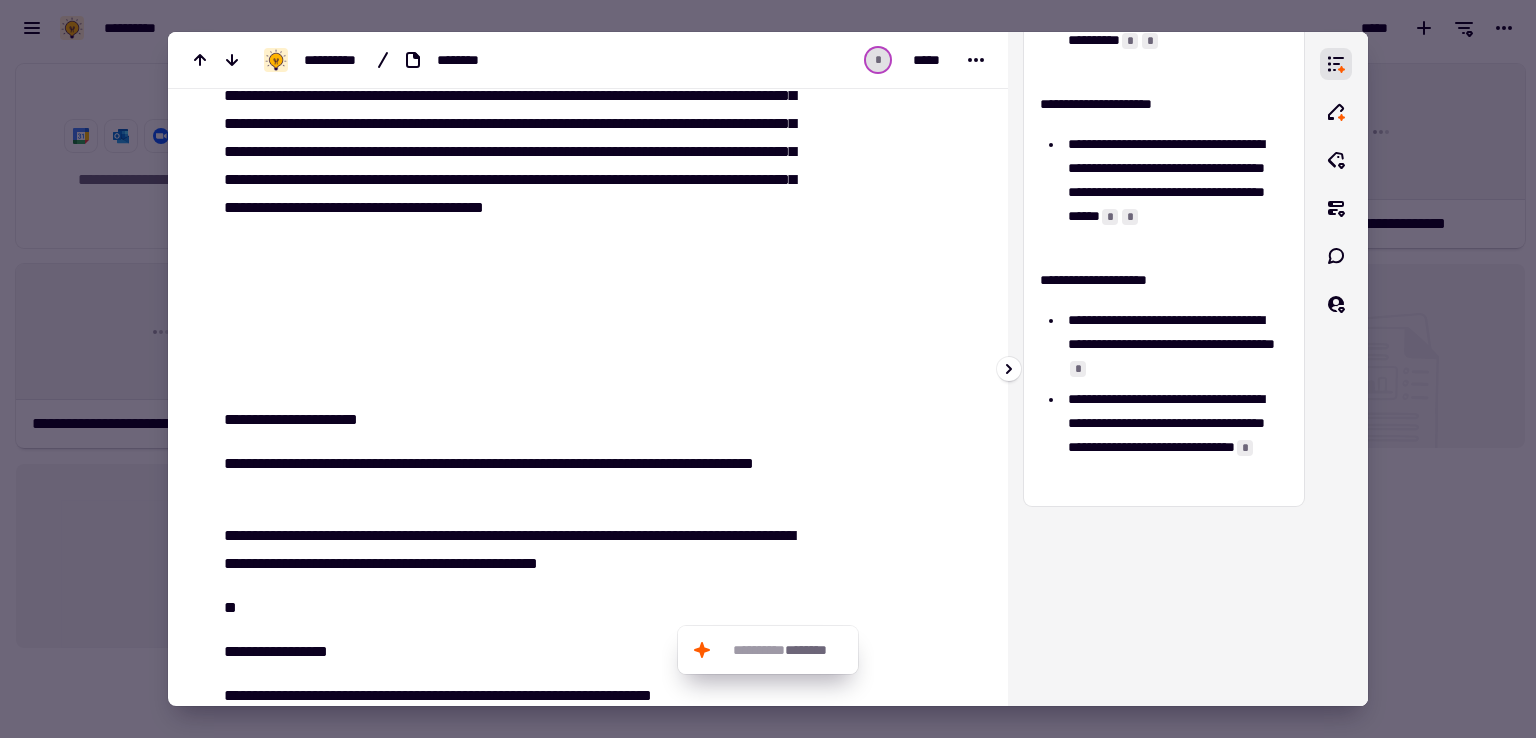 scroll, scrollTop: 228, scrollLeft: 0, axis: vertical 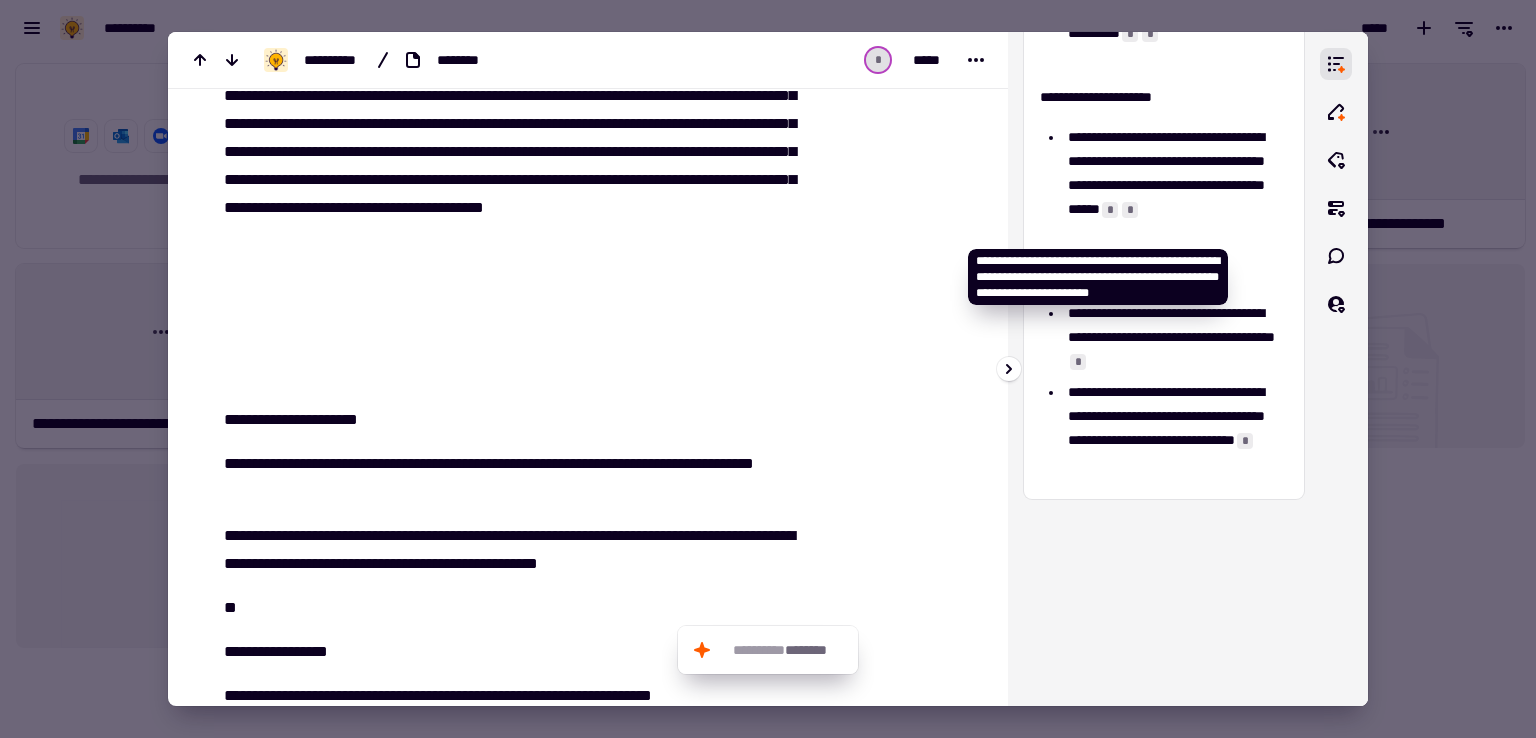 click on "*" at bounding box center (1130, 210) 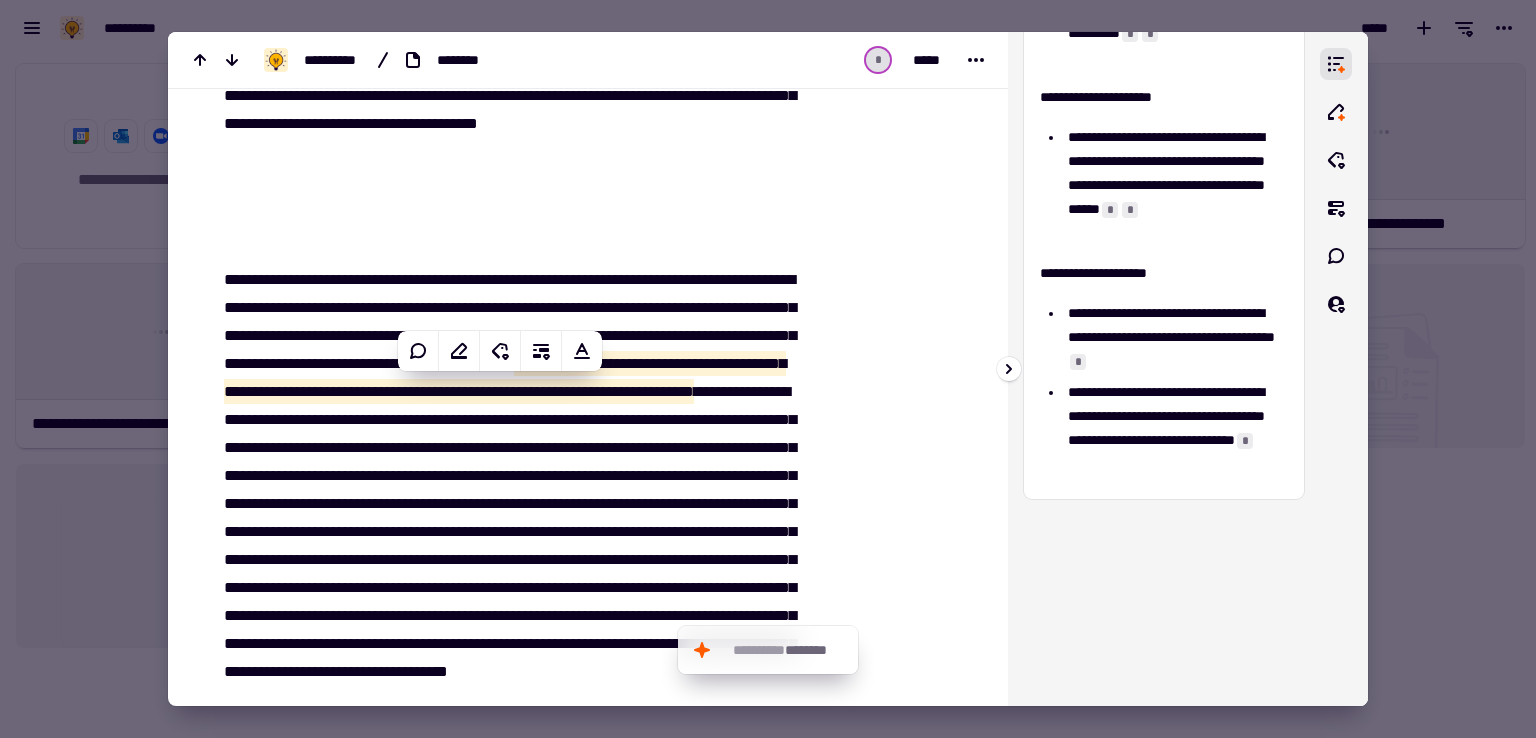 scroll, scrollTop: 21322, scrollLeft: 0, axis: vertical 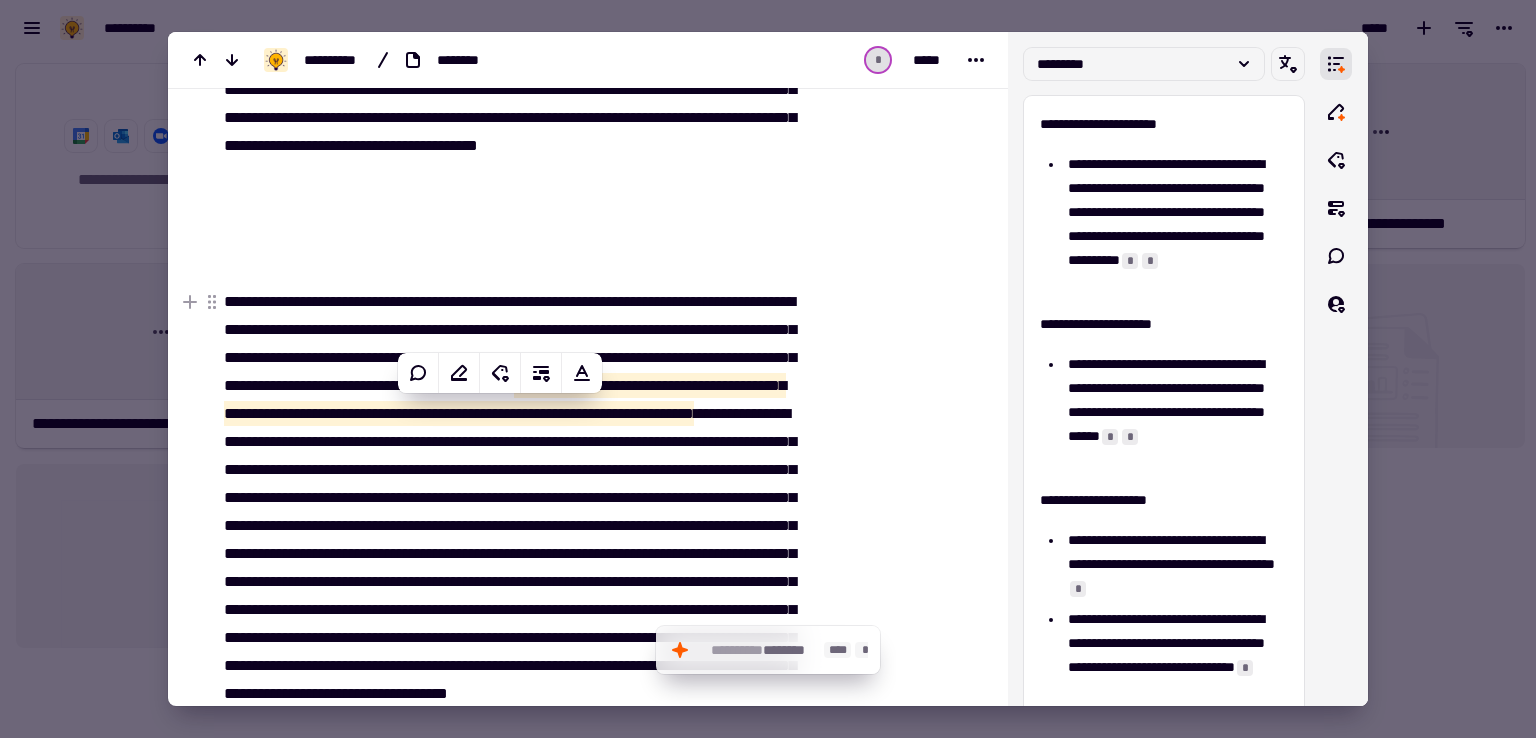 click on "********" 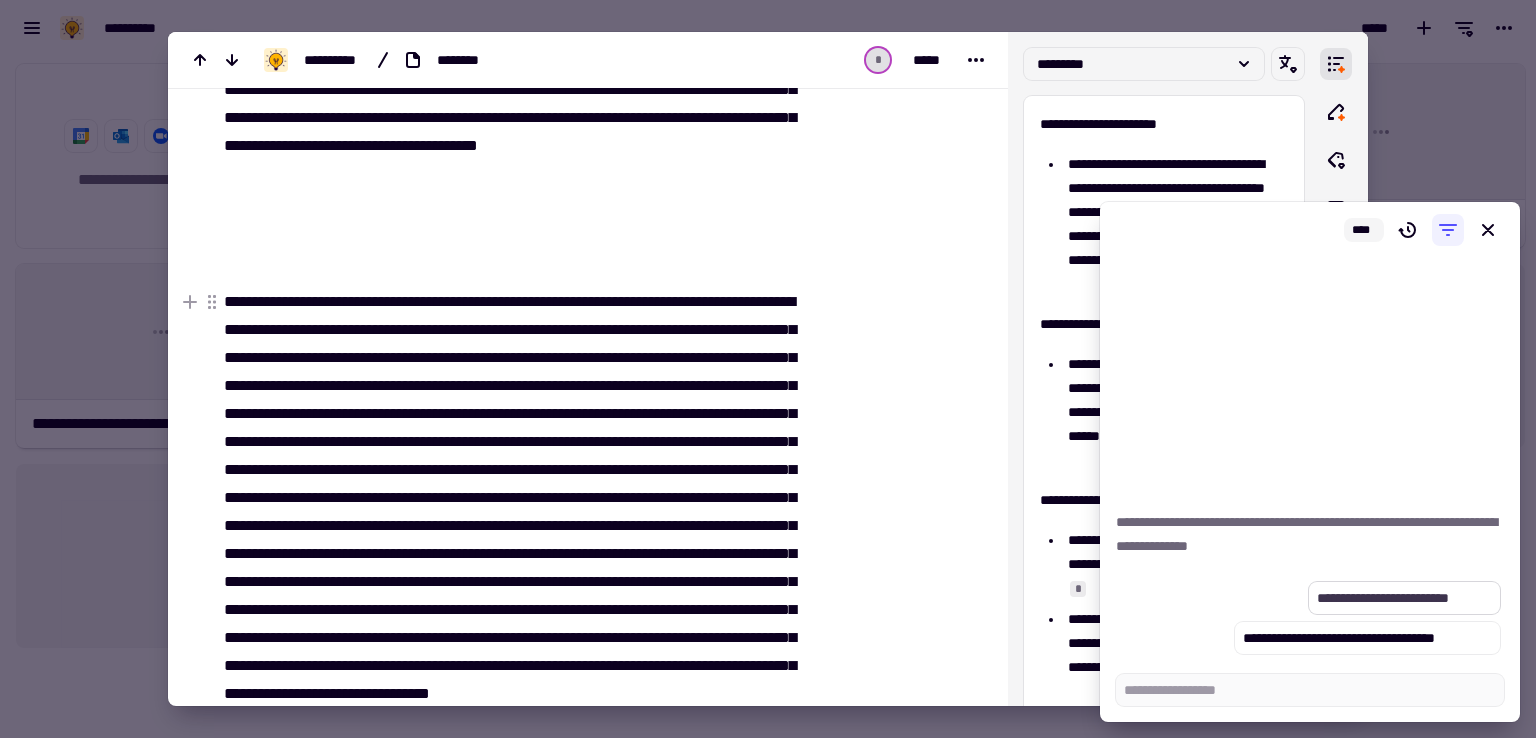 click on "**********" at bounding box center [1404, 598] 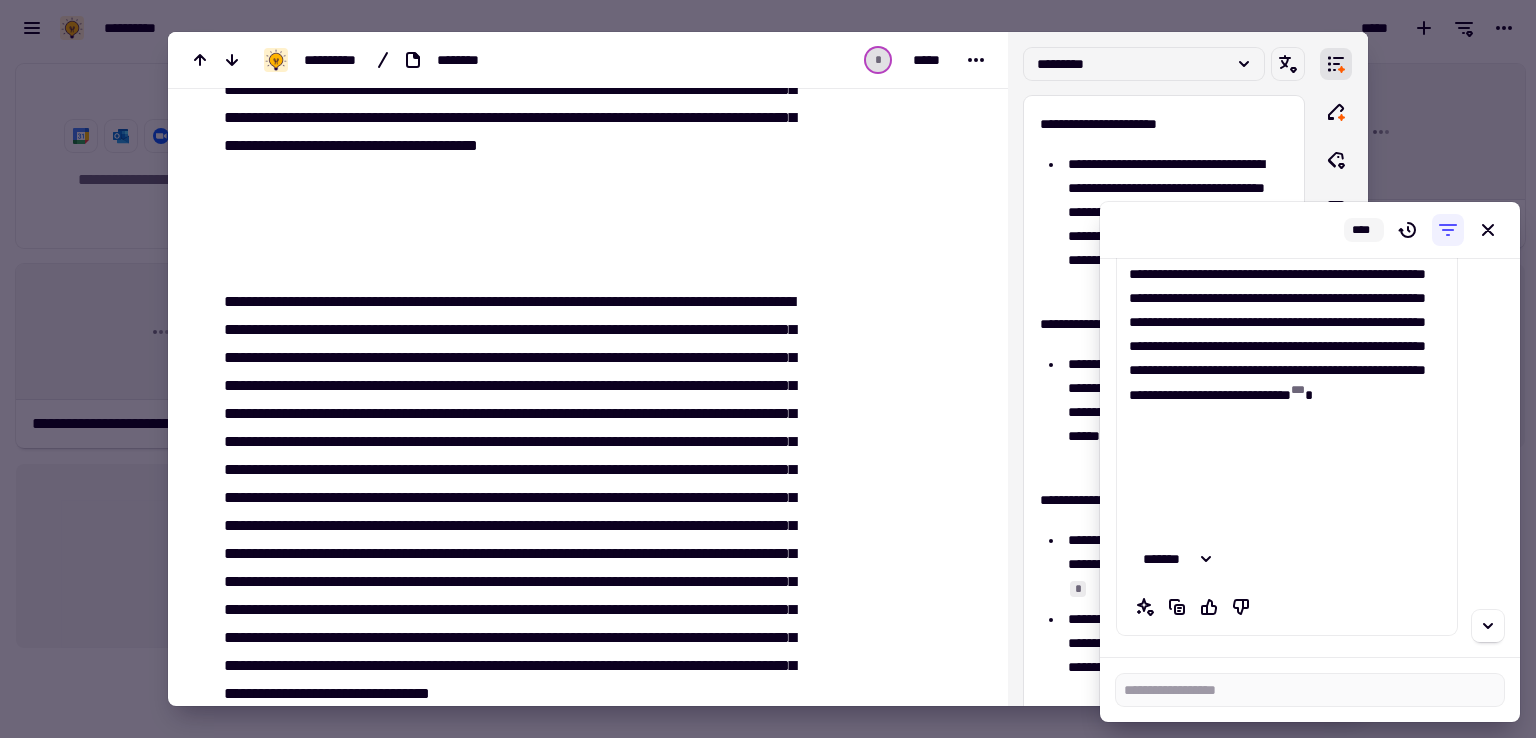 scroll, scrollTop: 529, scrollLeft: 0, axis: vertical 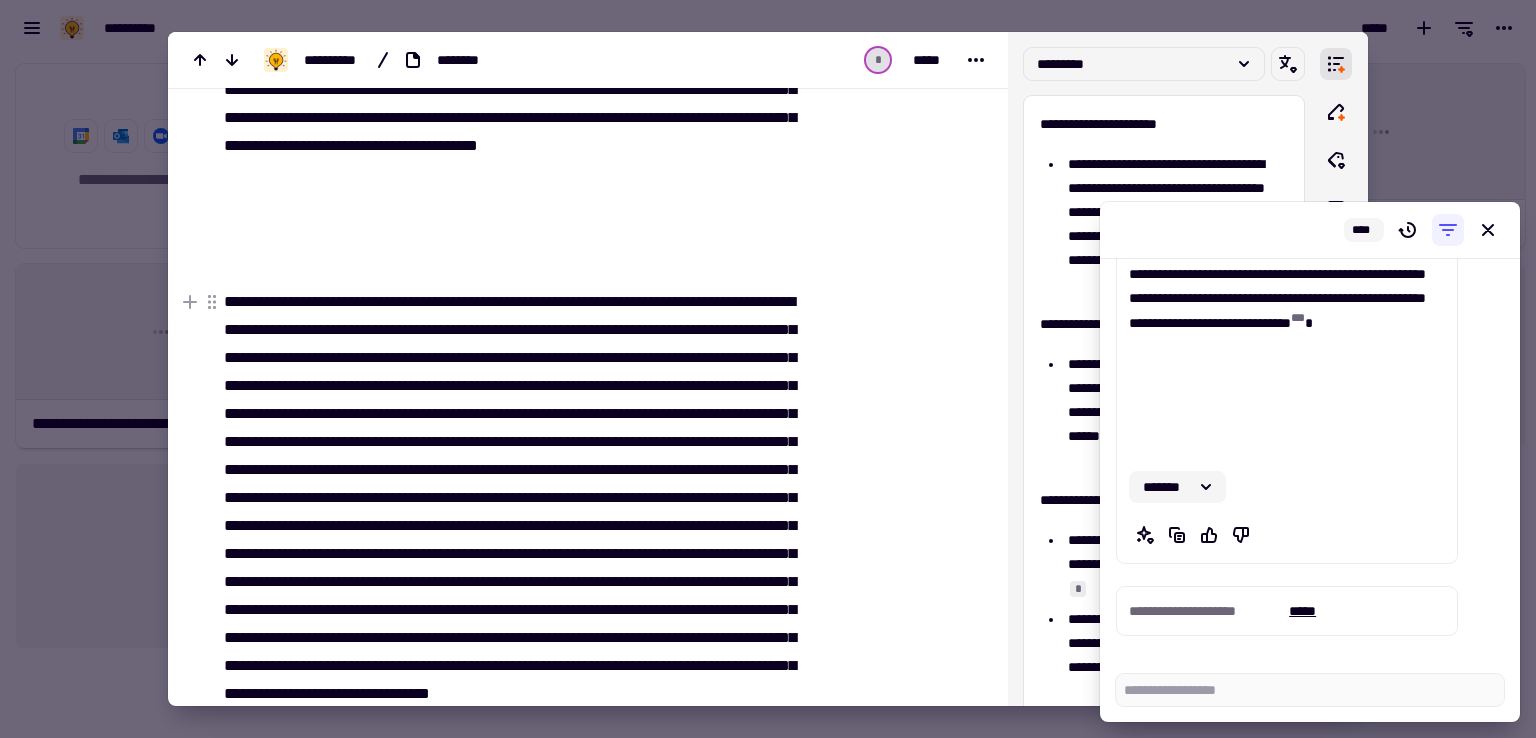 click 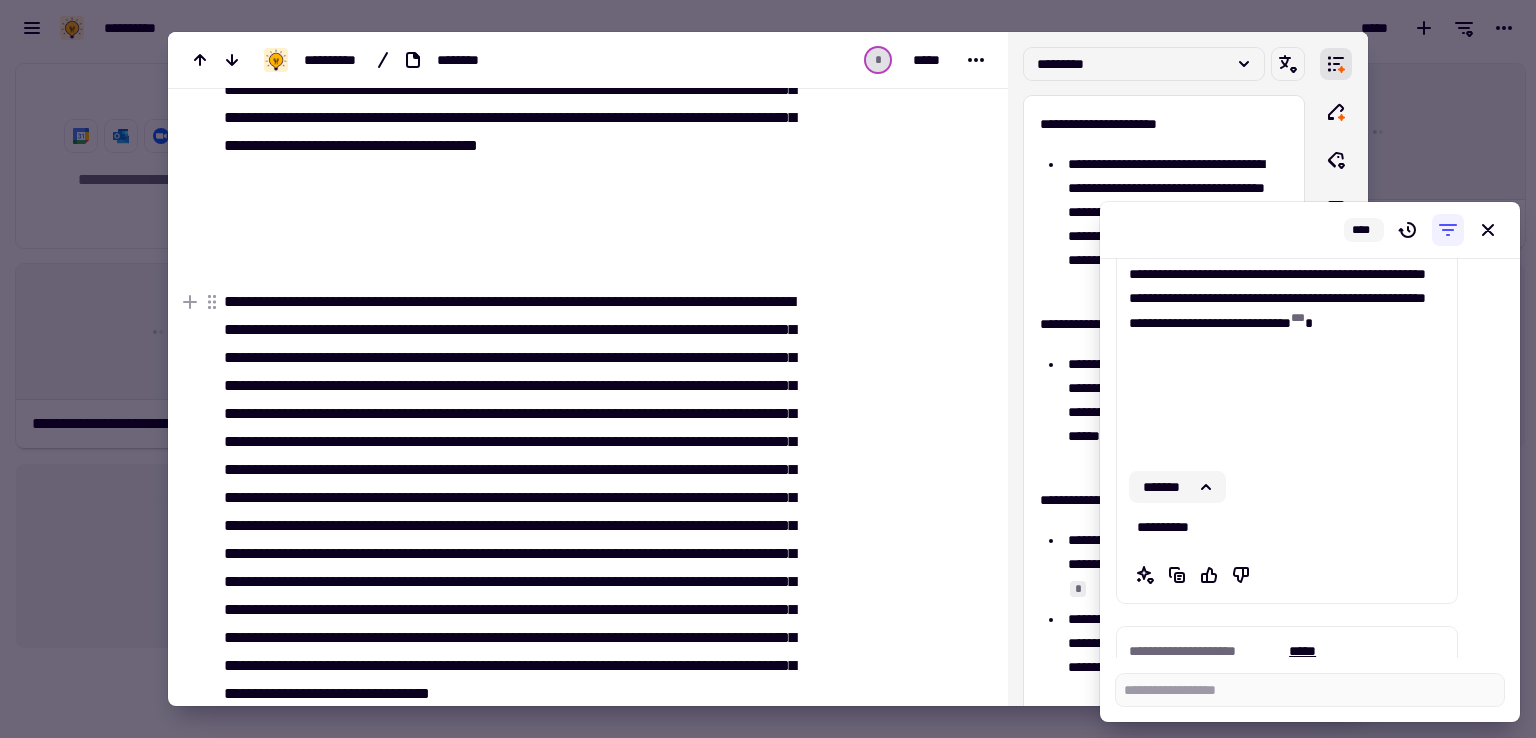 click 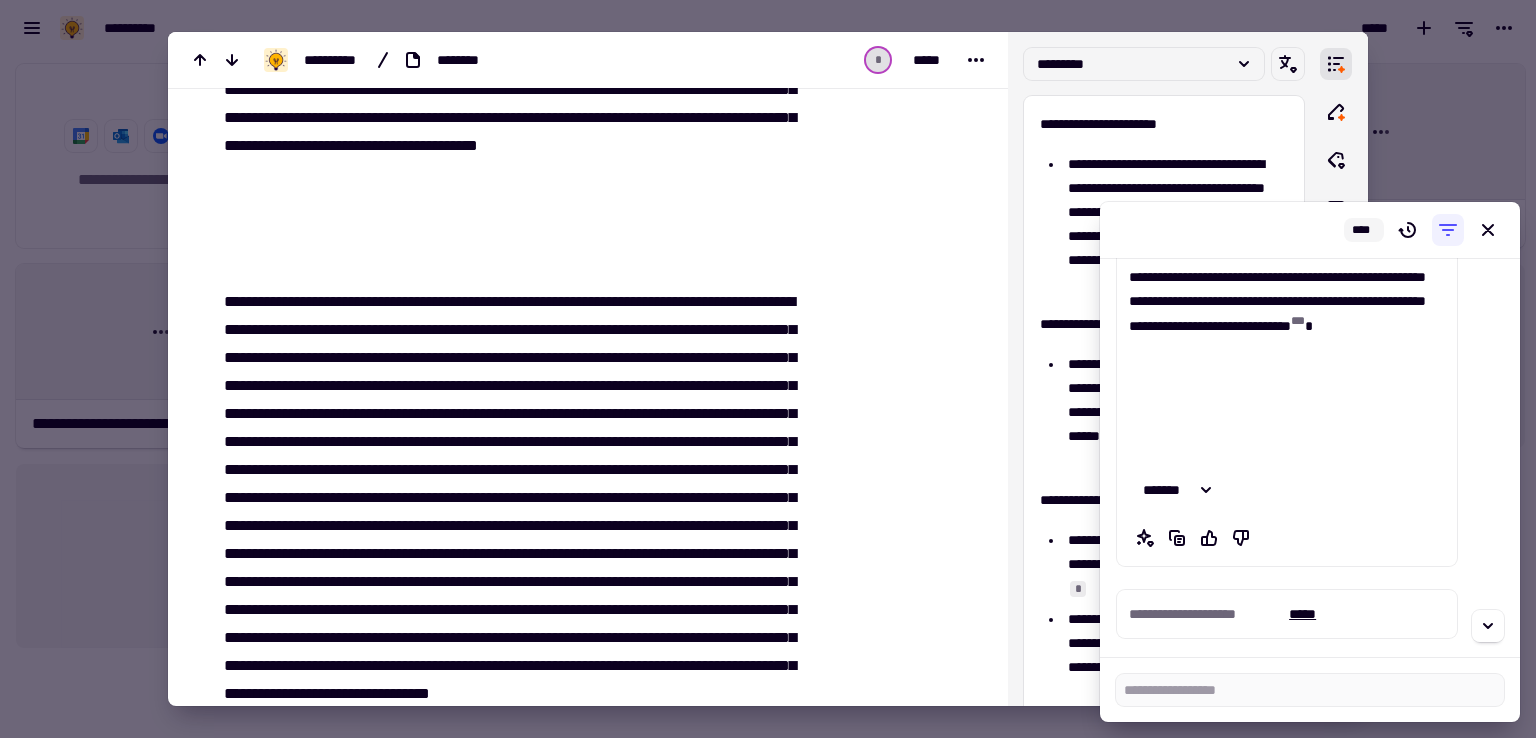 scroll, scrollTop: 529, scrollLeft: 0, axis: vertical 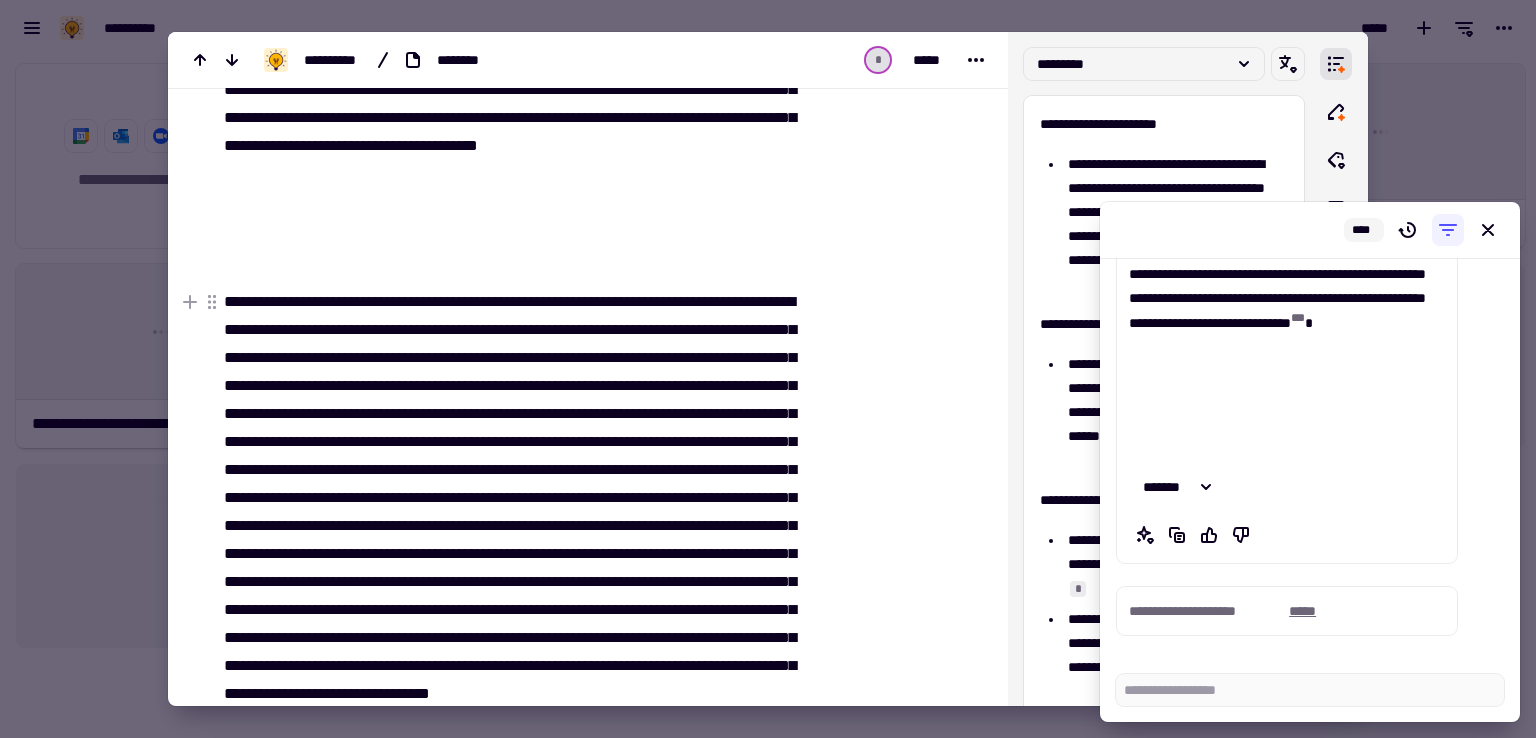 click on "*****" at bounding box center (1306, 611) 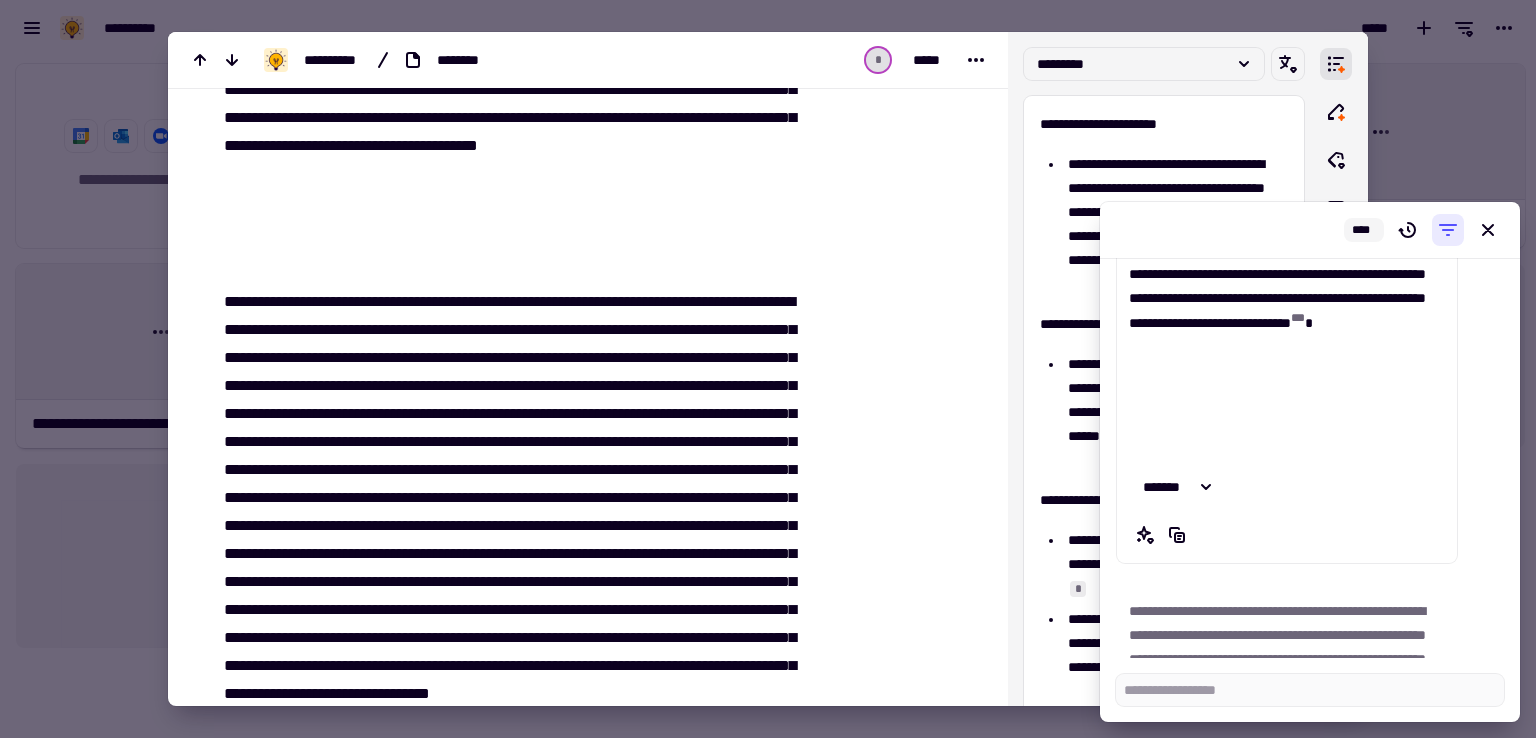 click 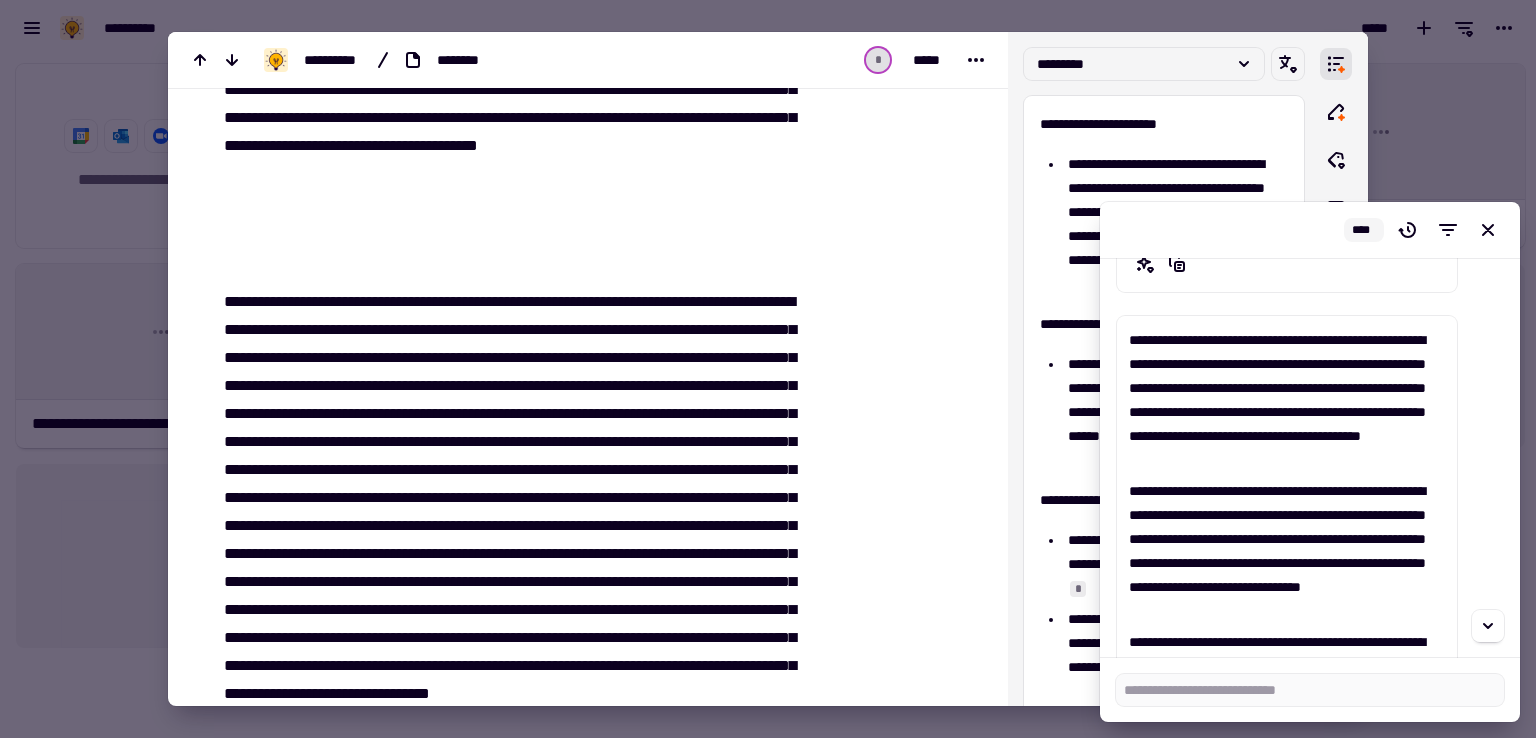scroll, scrollTop: 1000, scrollLeft: 0, axis: vertical 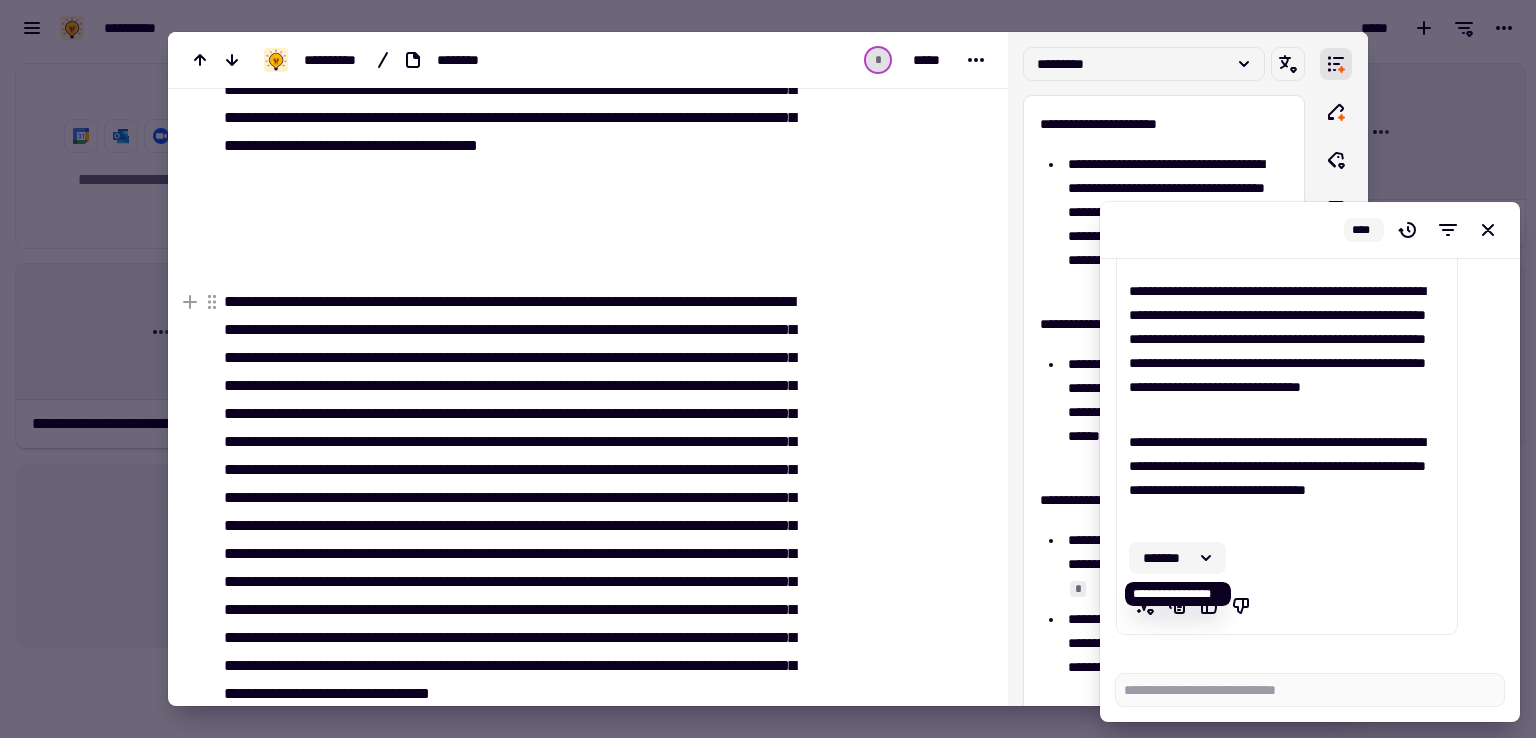 click 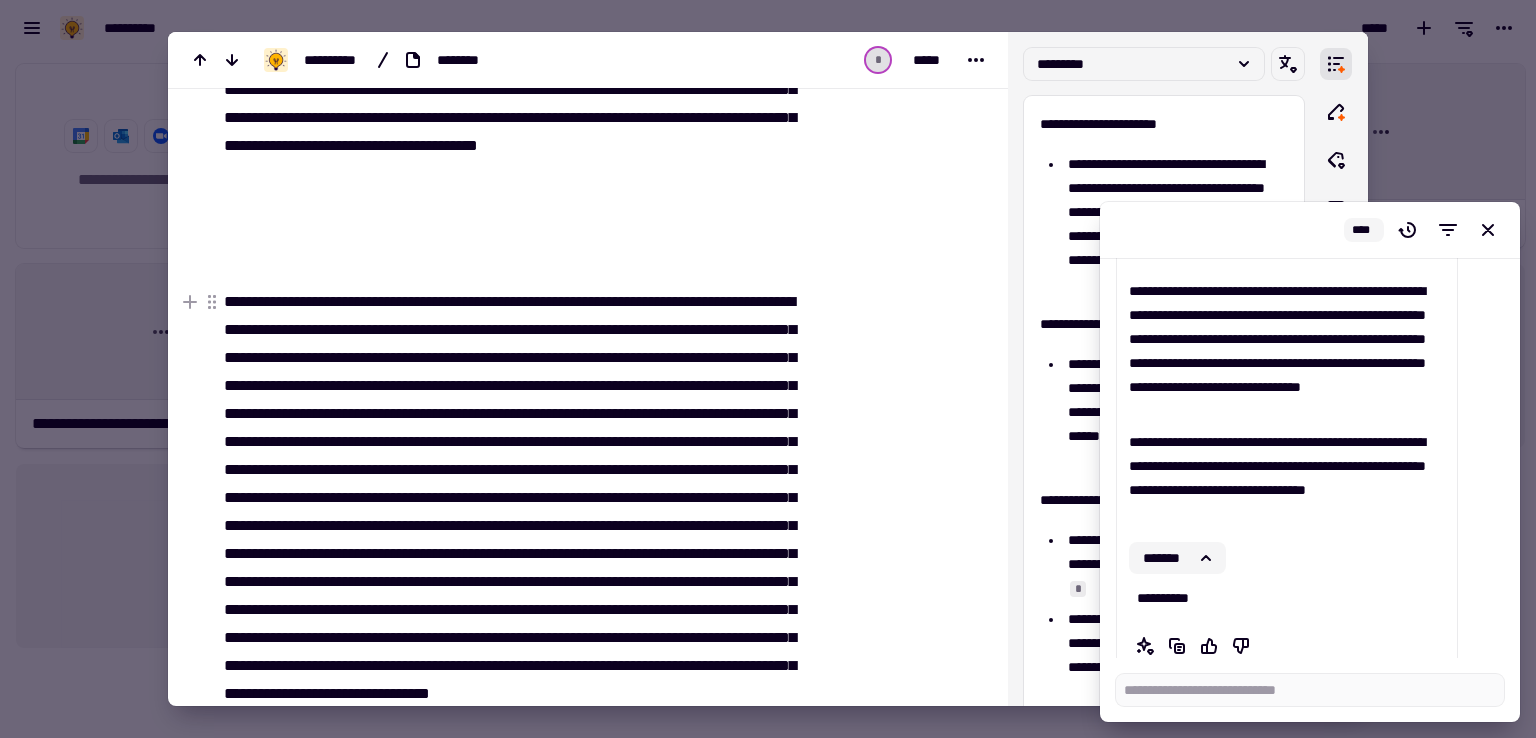 click 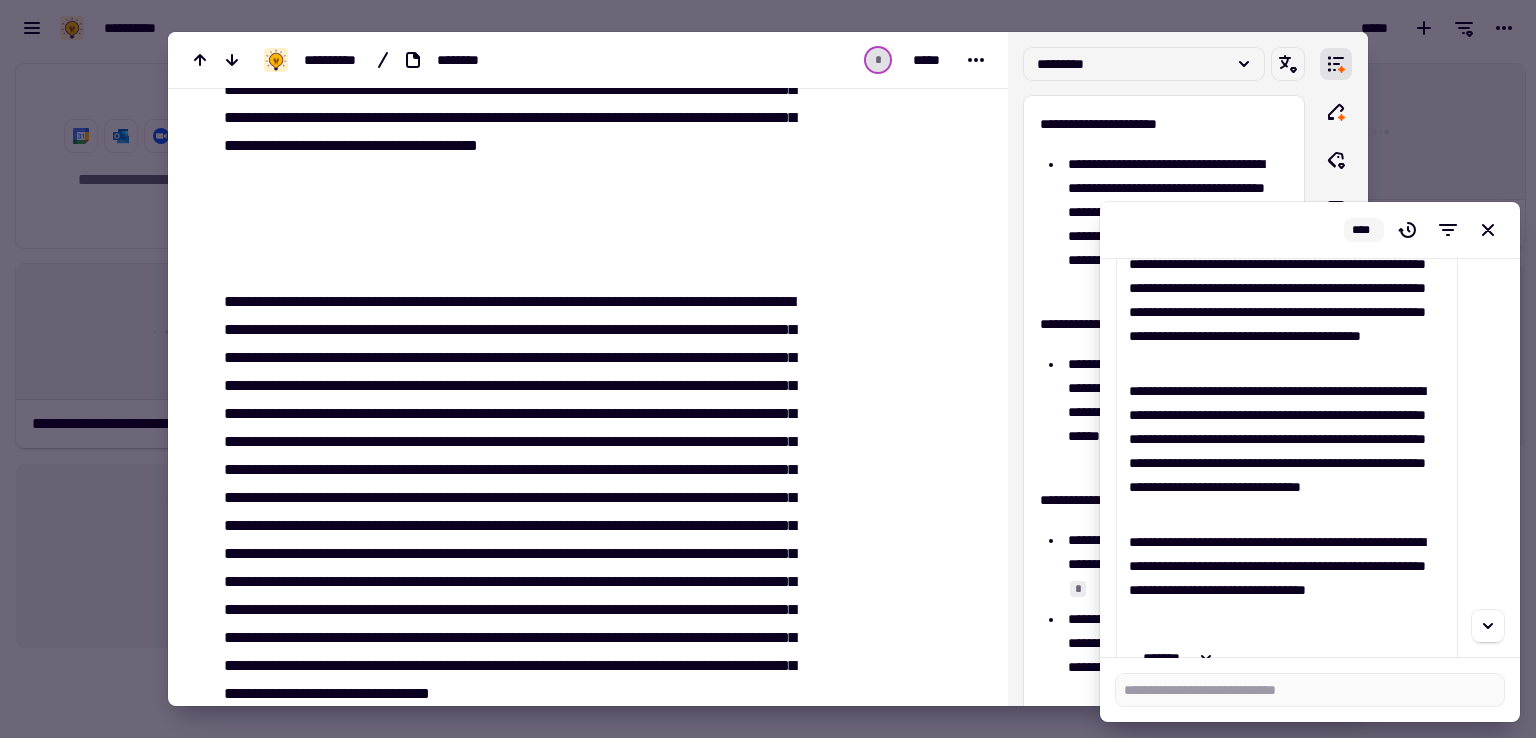 scroll, scrollTop: 1000, scrollLeft: 0, axis: vertical 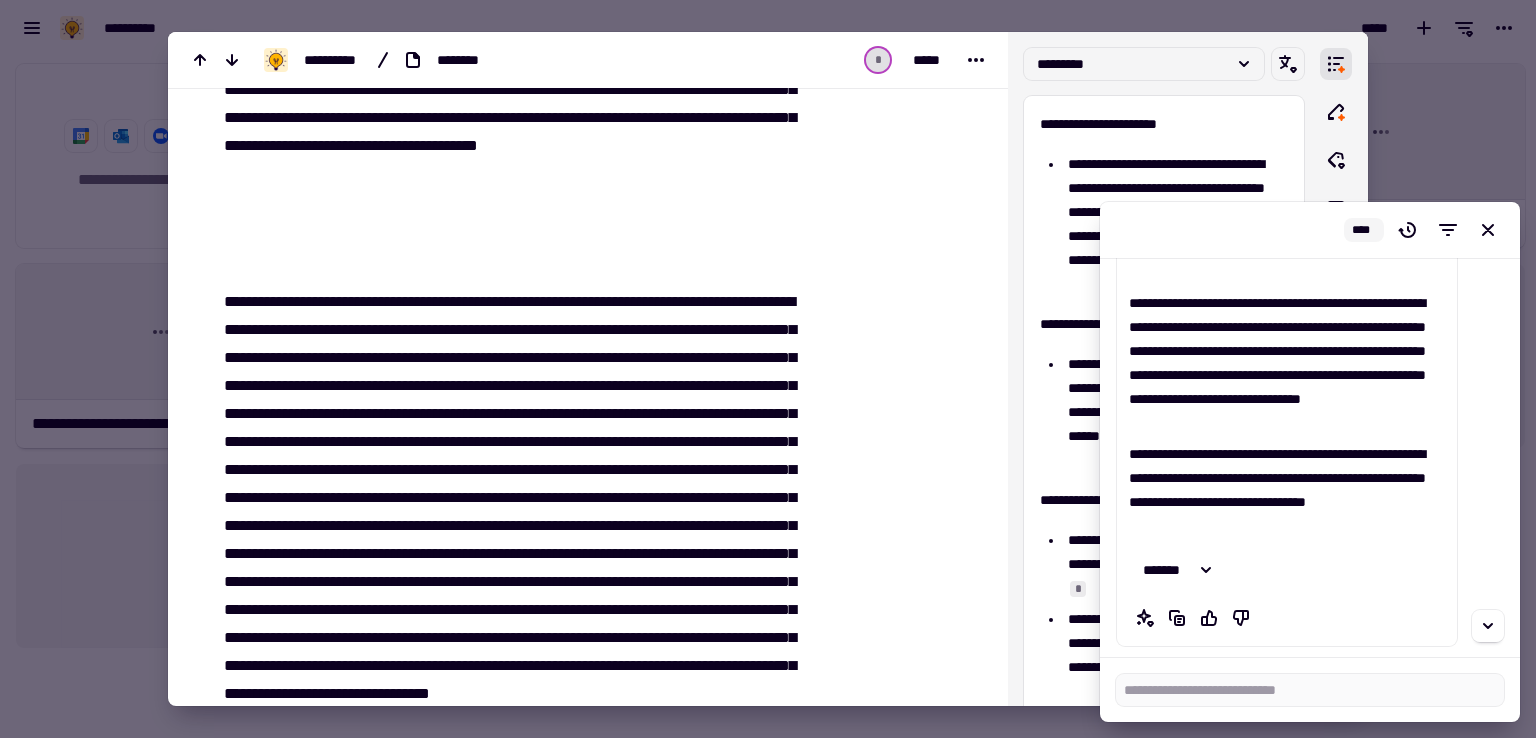 type on "*" 